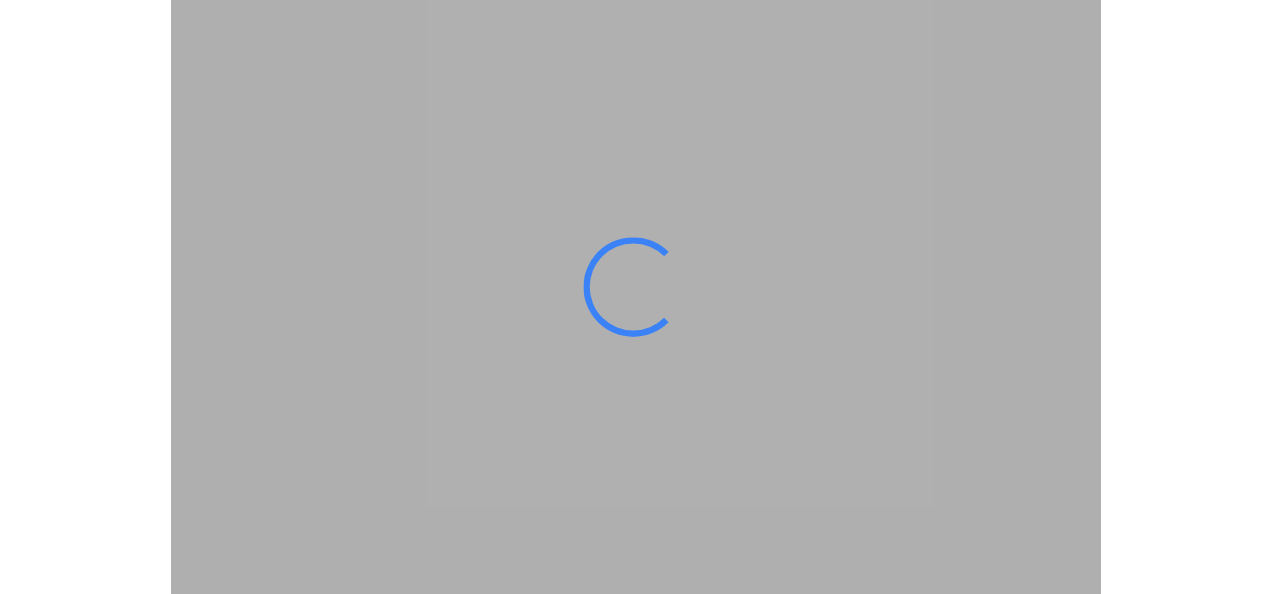 scroll, scrollTop: 0, scrollLeft: 0, axis: both 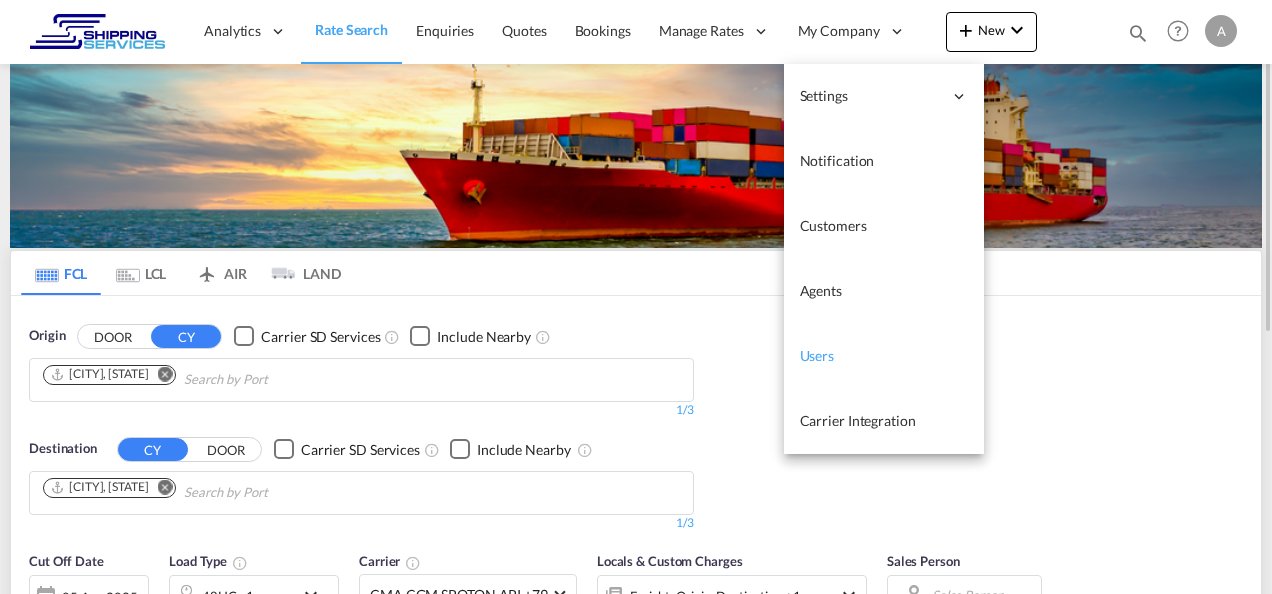 click on "Users" at bounding box center [817, 355] 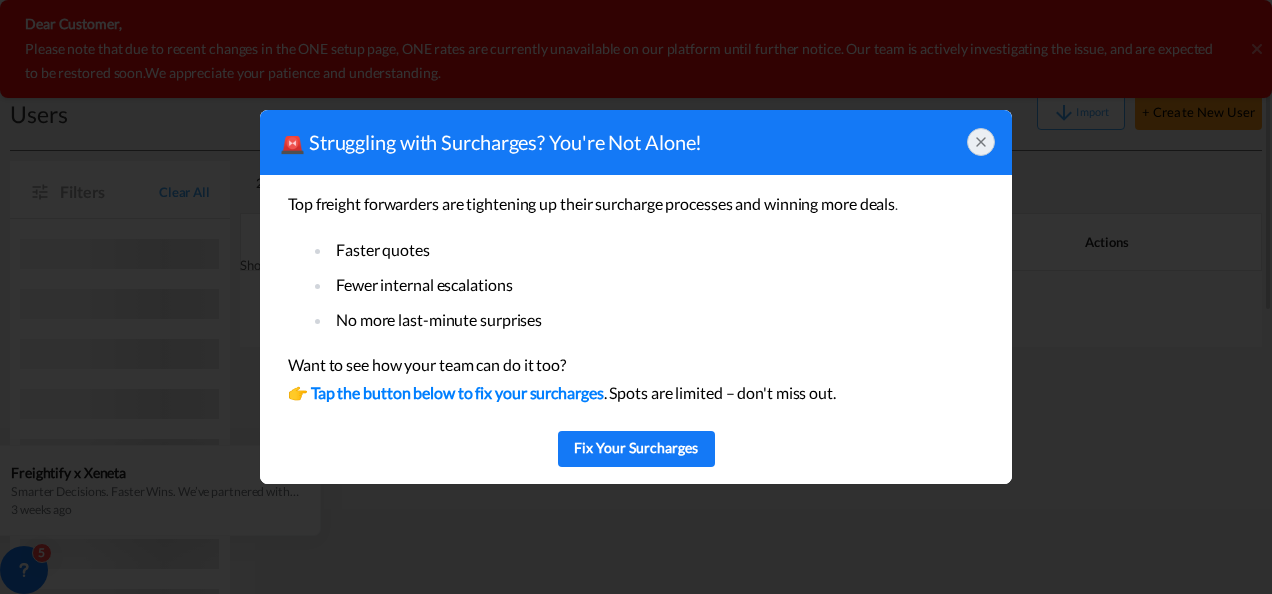 click 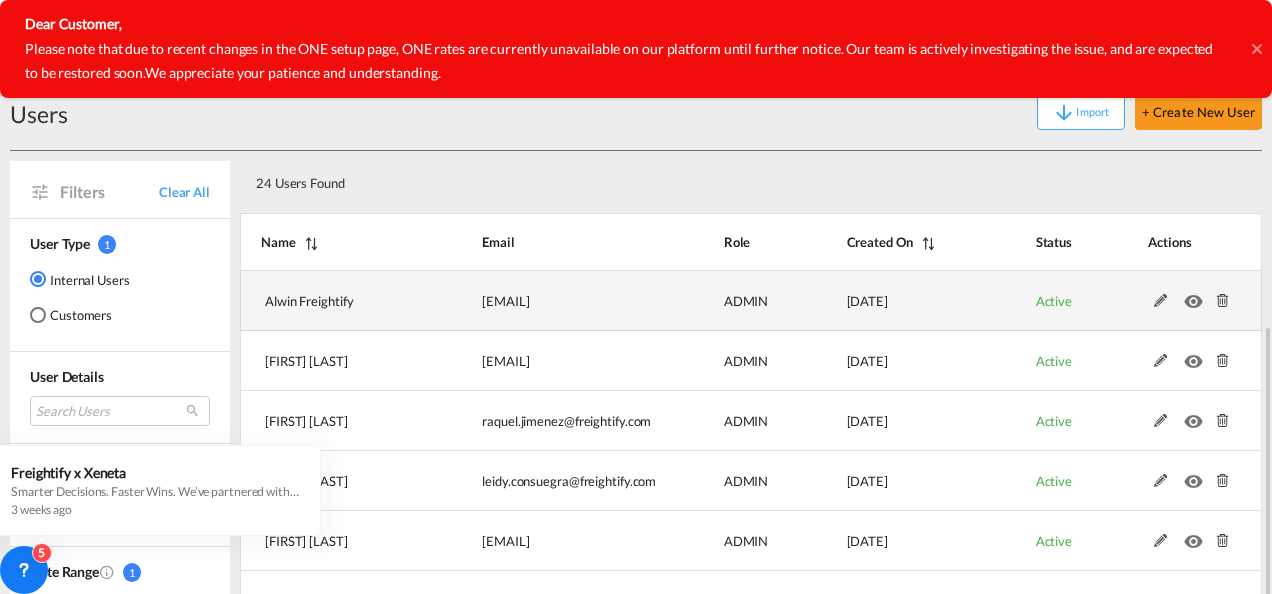 scroll, scrollTop: 346, scrollLeft: 0, axis: vertical 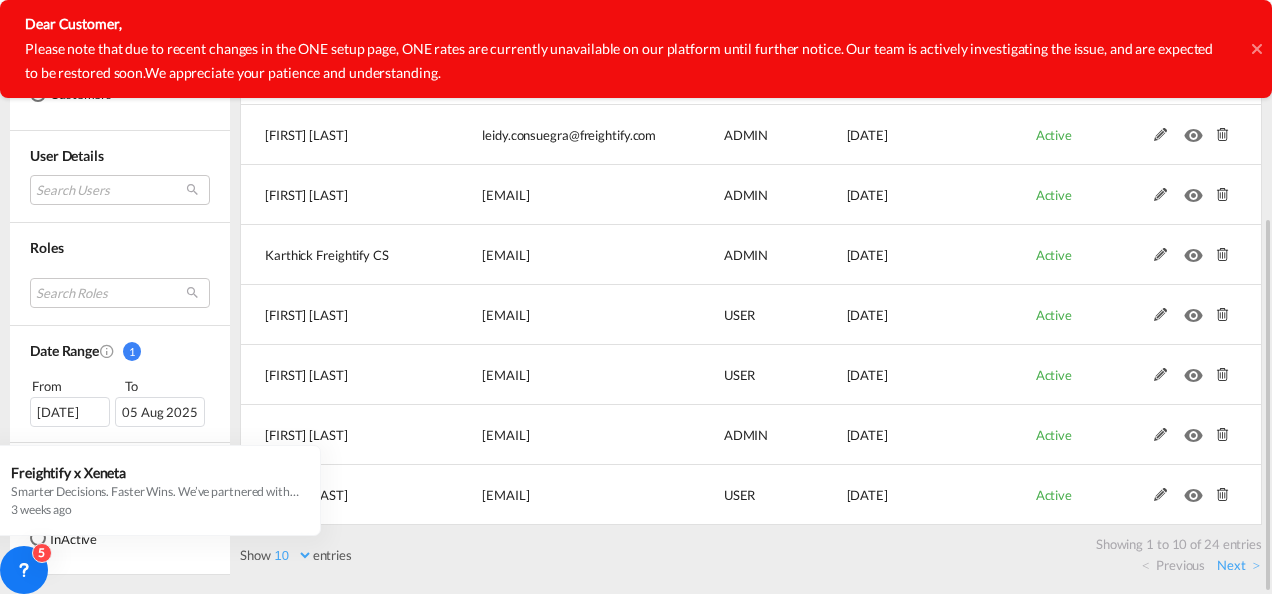 click on "Showing 1 to 10 of 24 entries" at bounding box center [756, 539] 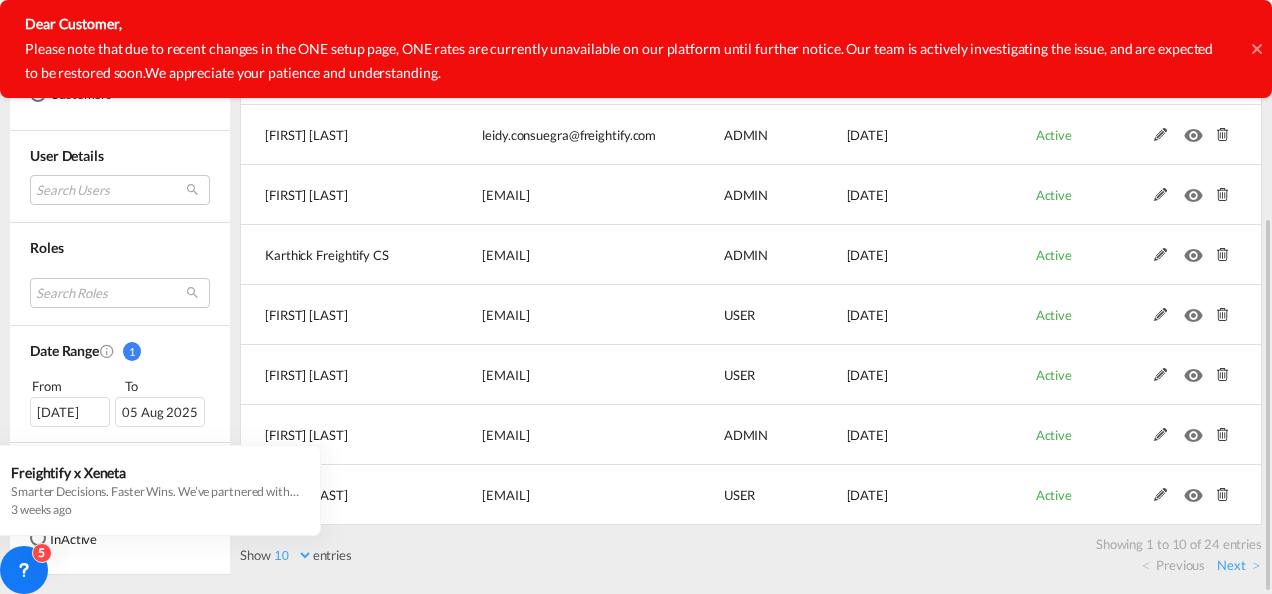 click on "10 25 50 100" at bounding box center [292, 555] 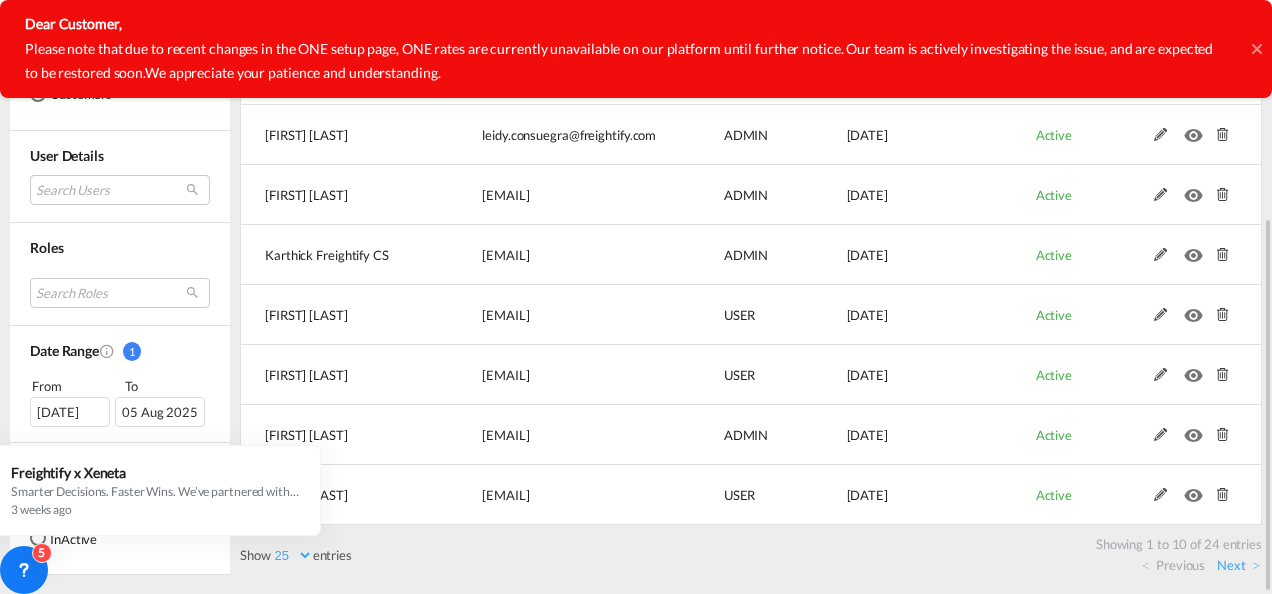 click on "10 25 50 100" at bounding box center (292, 555) 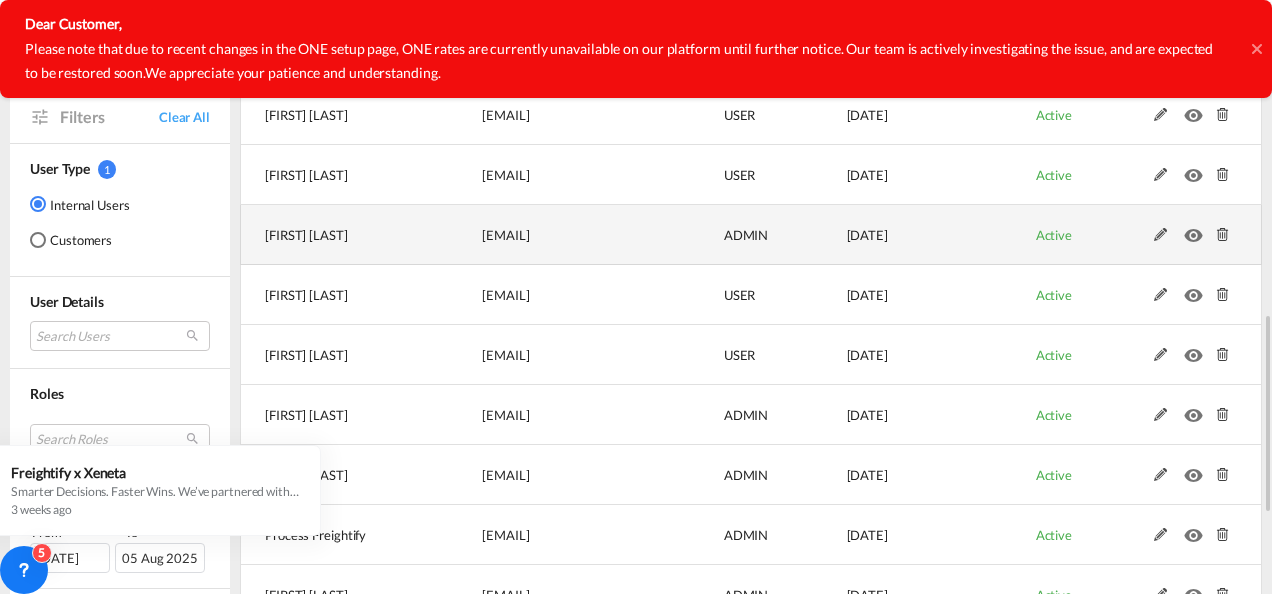 scroll, scrollTop: 646, scrollLeft: 0, axis: vertical 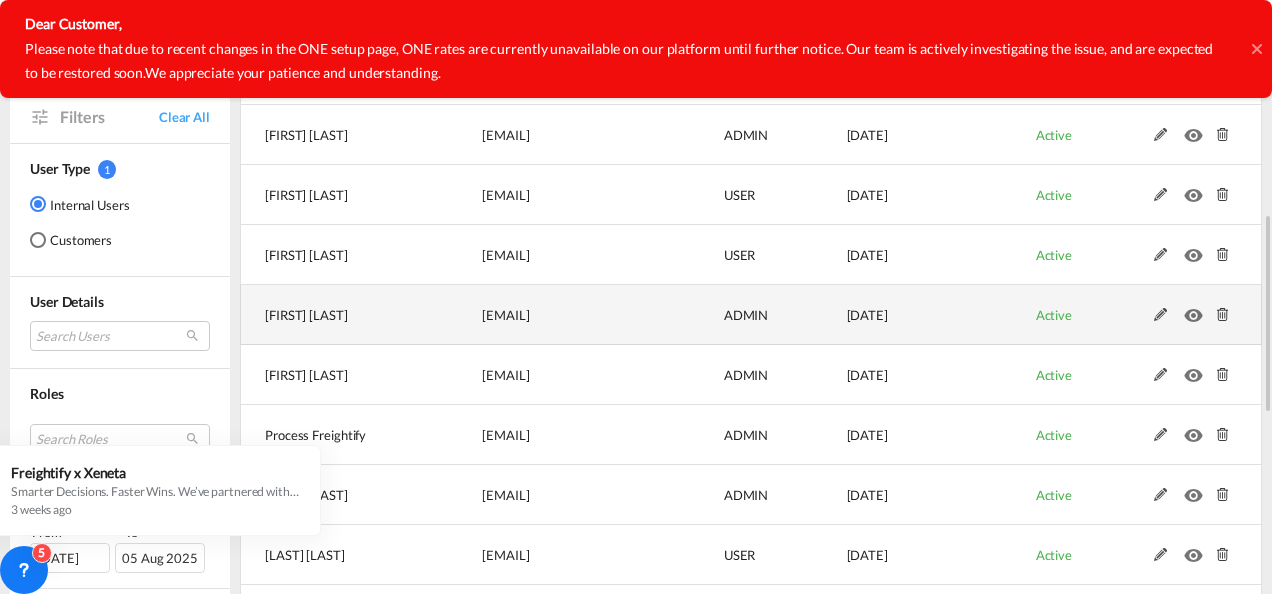 click at bounding box center (1223, 315) 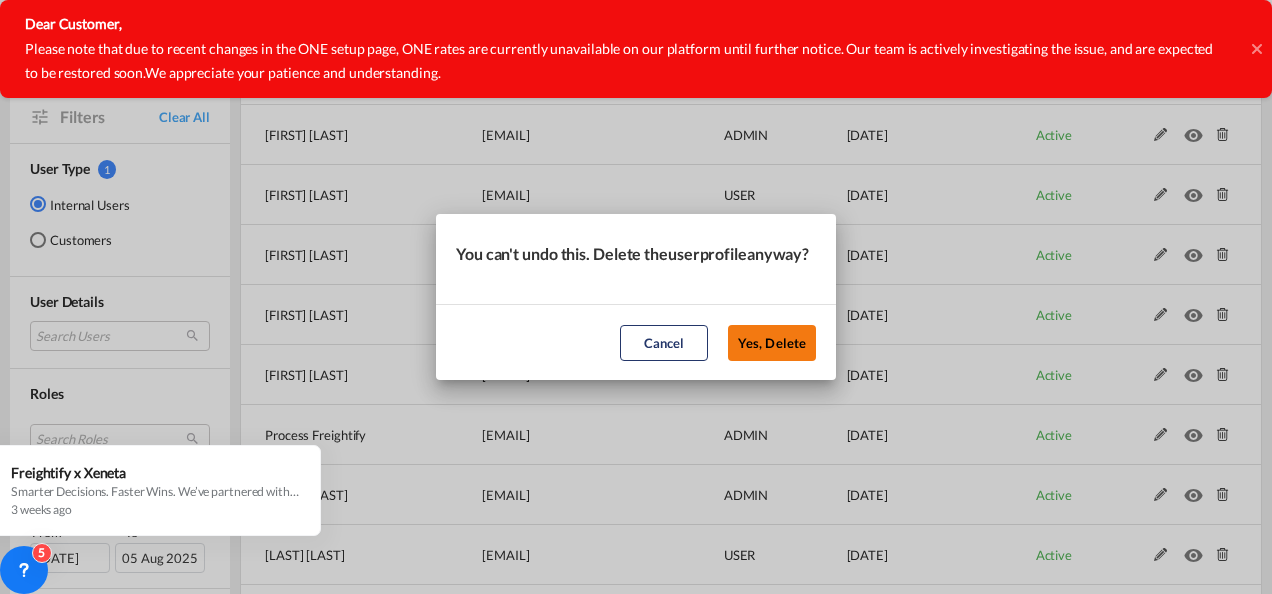 click on "Yes, Delete" 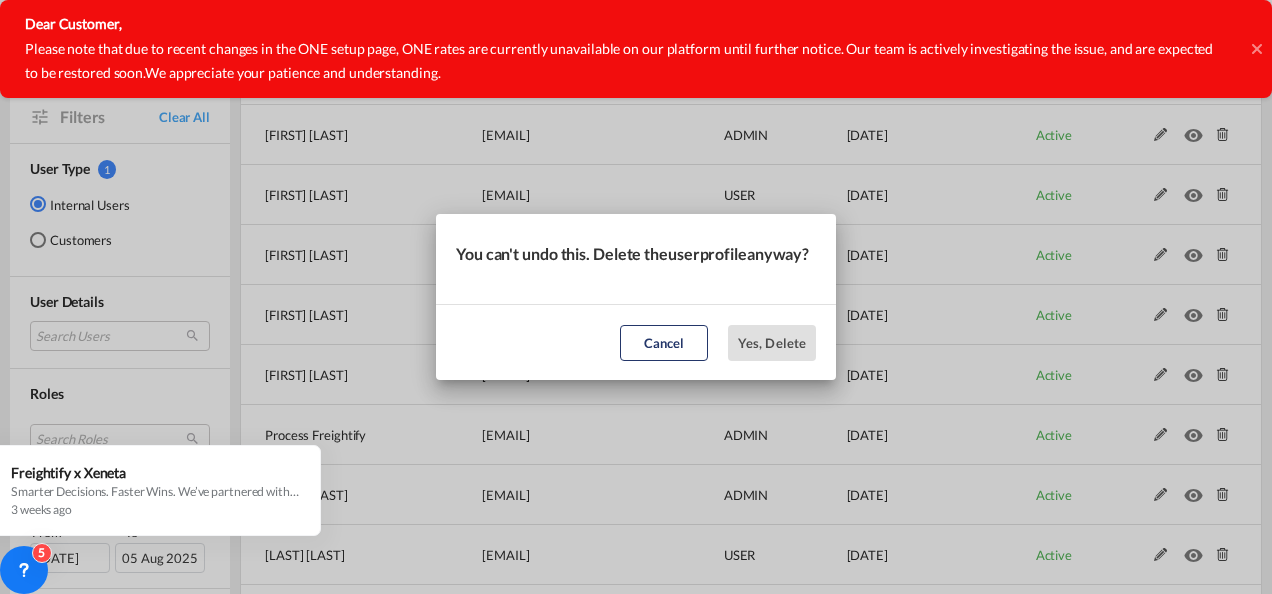 scroll, scrollTop: 218, scrollLeft: 0, axis: vertical 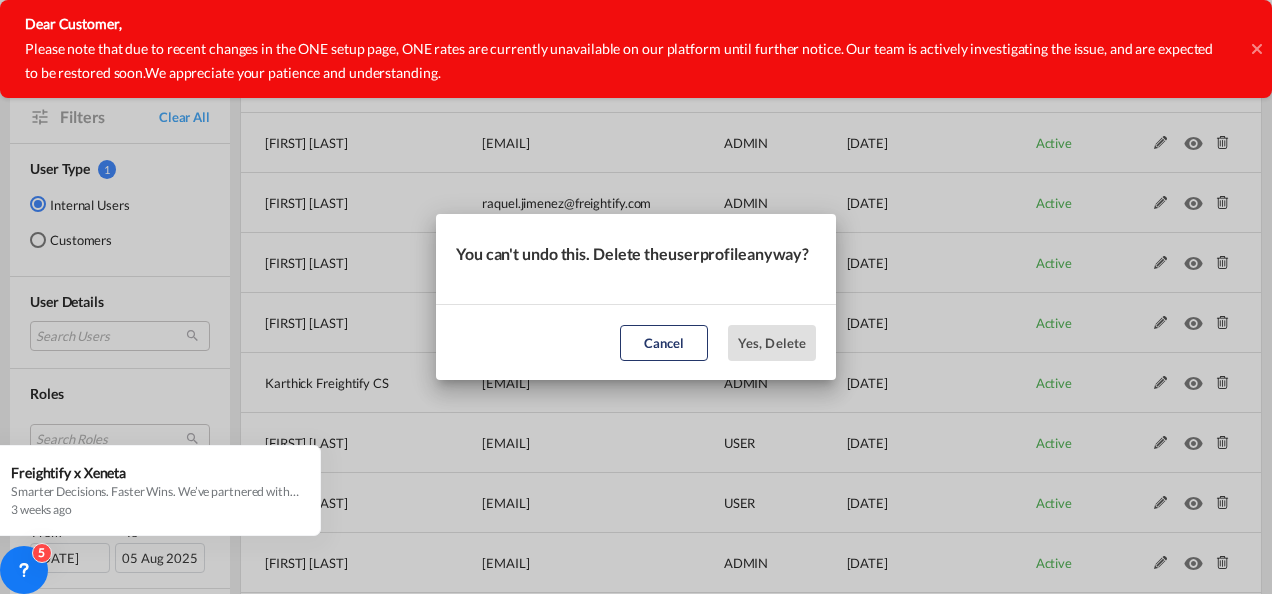 select on "25" 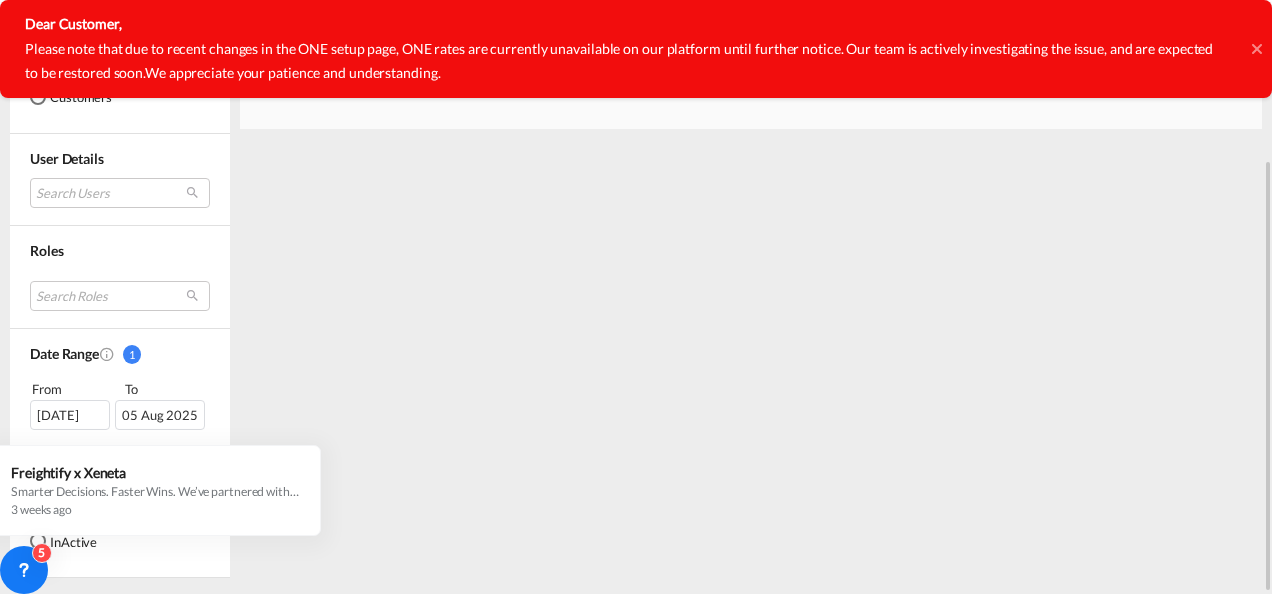 scroll, scrollTop: 646, scrollLeft: 0, axis: vertical 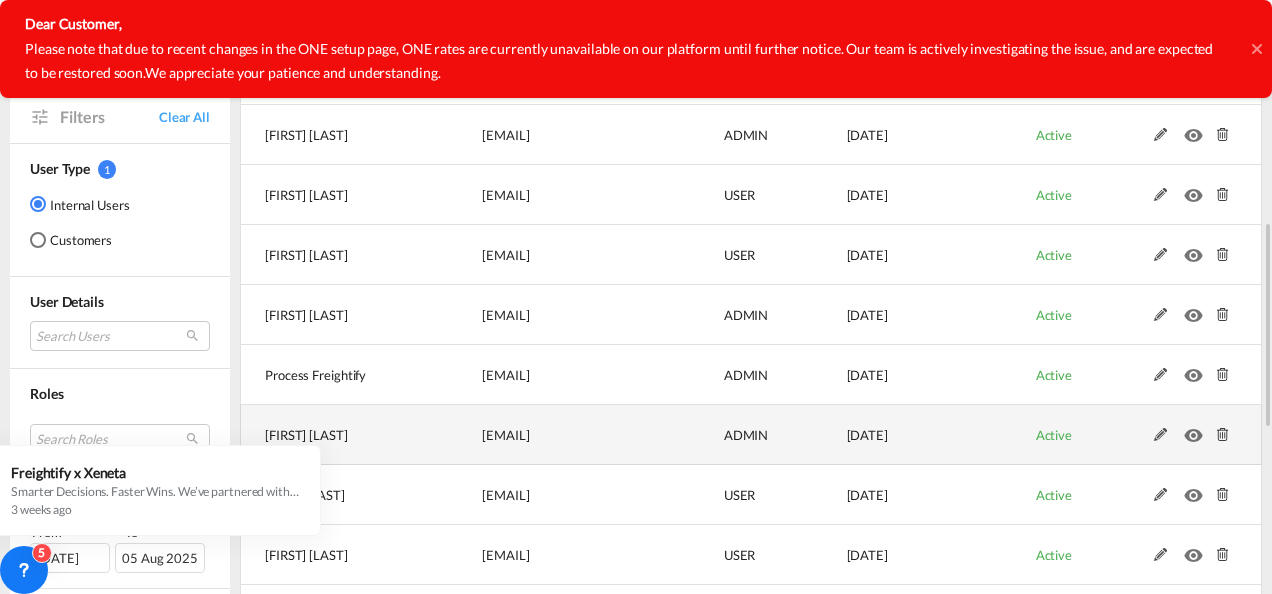 click at bounding box center (1223, 435) 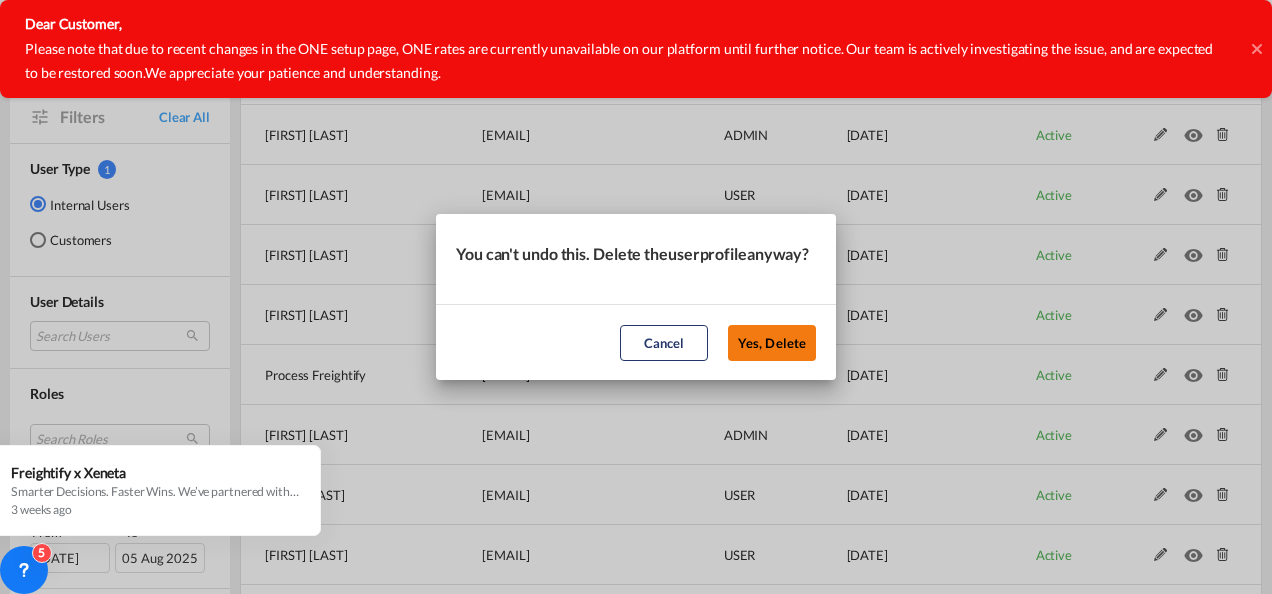 click on "Yes, Delete" 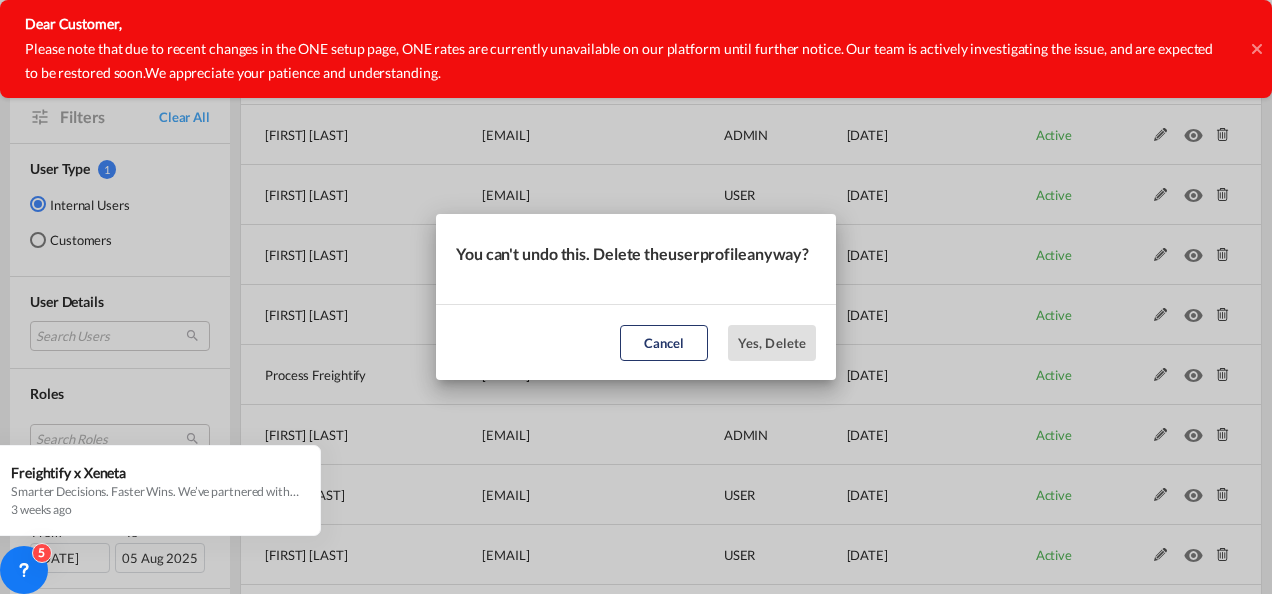 select on "25" 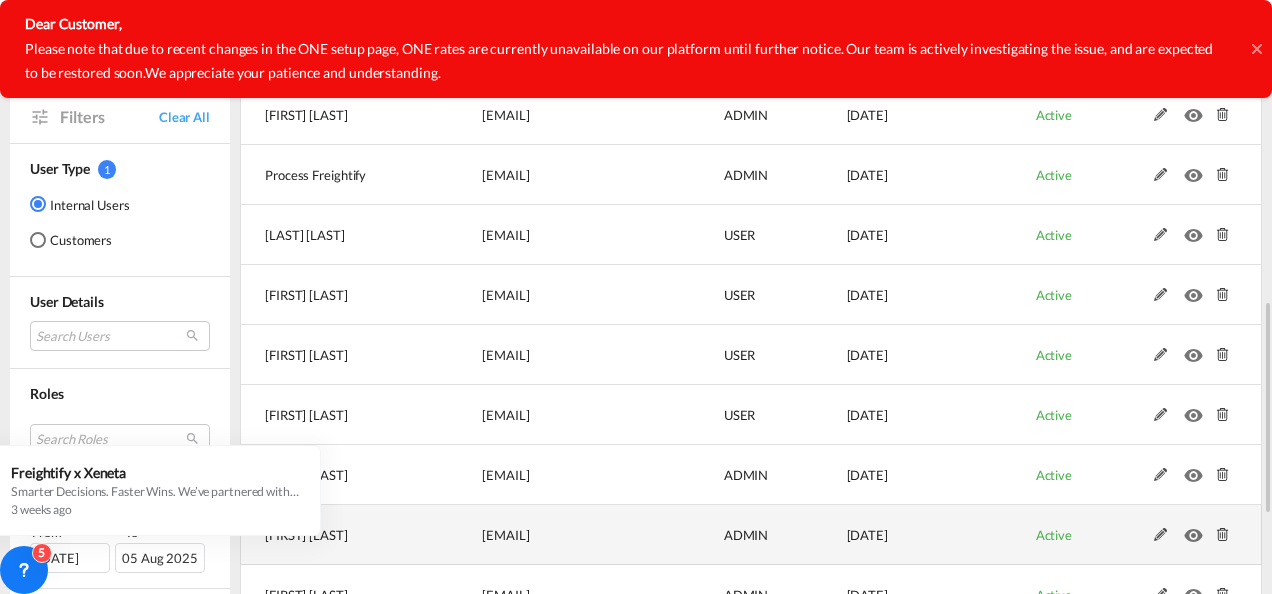 scroll, scrollTop: 946, scrollLeft: 0, axis: vertical 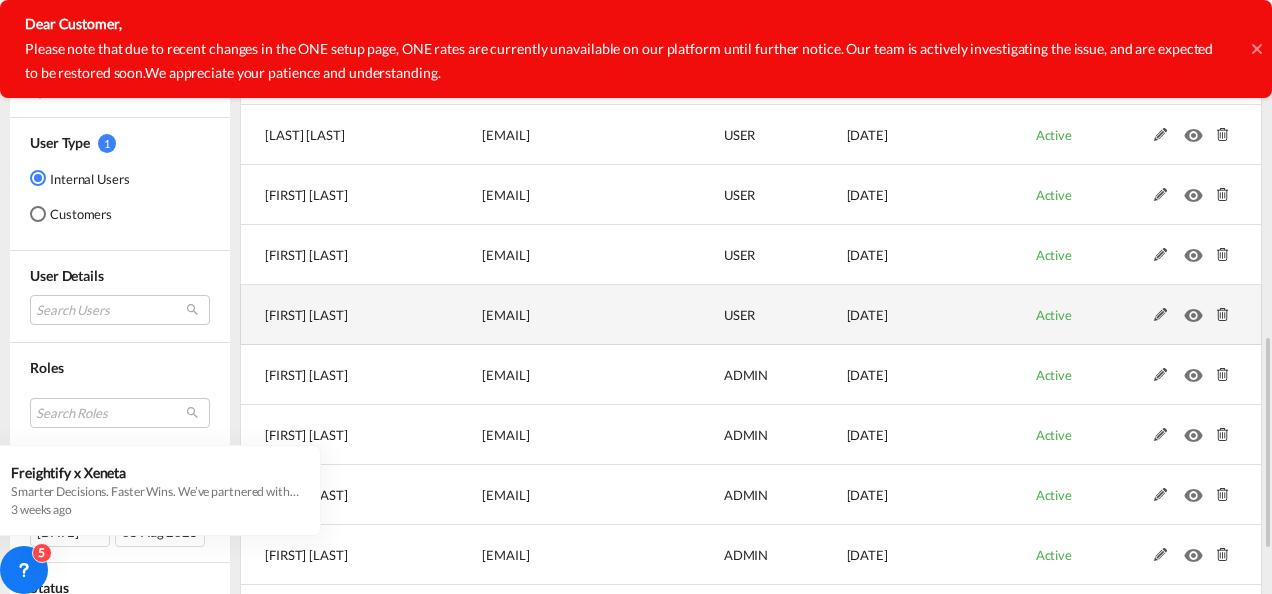 click at bounding box center (1223, 315) 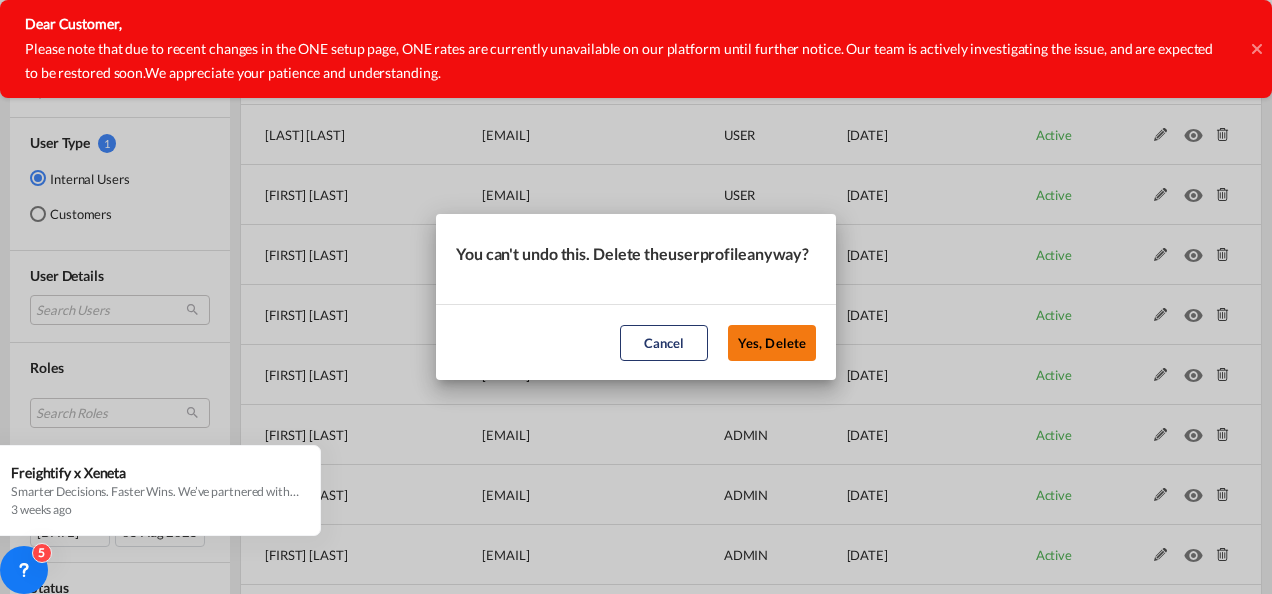 click on "Yes, Delete" 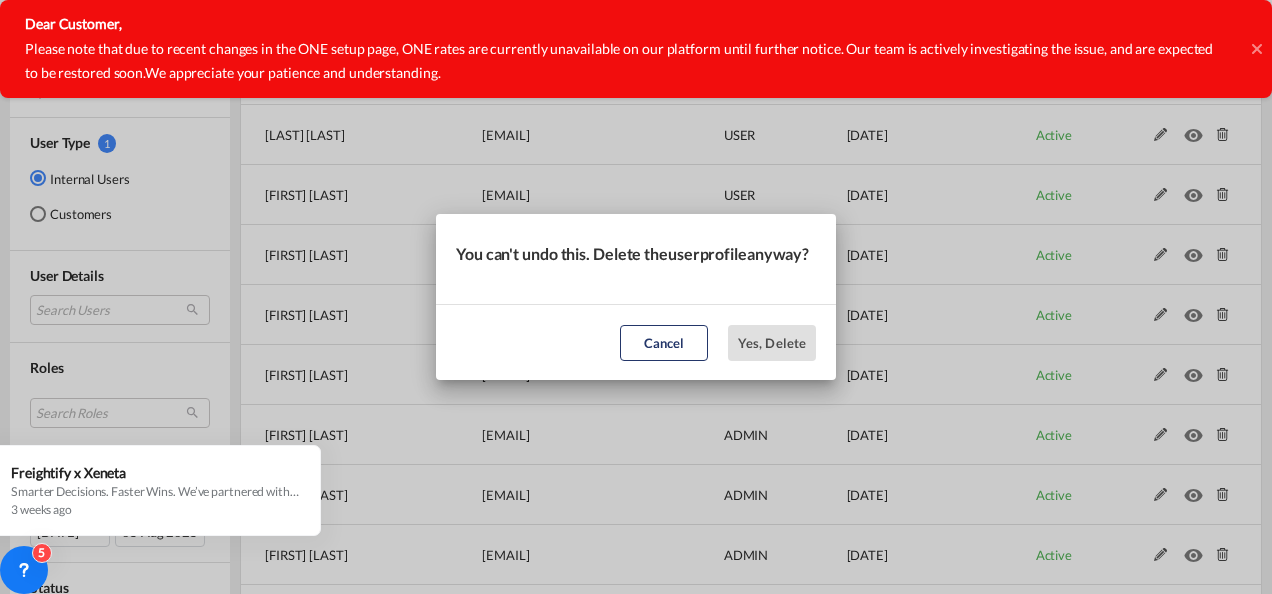 select on "25" 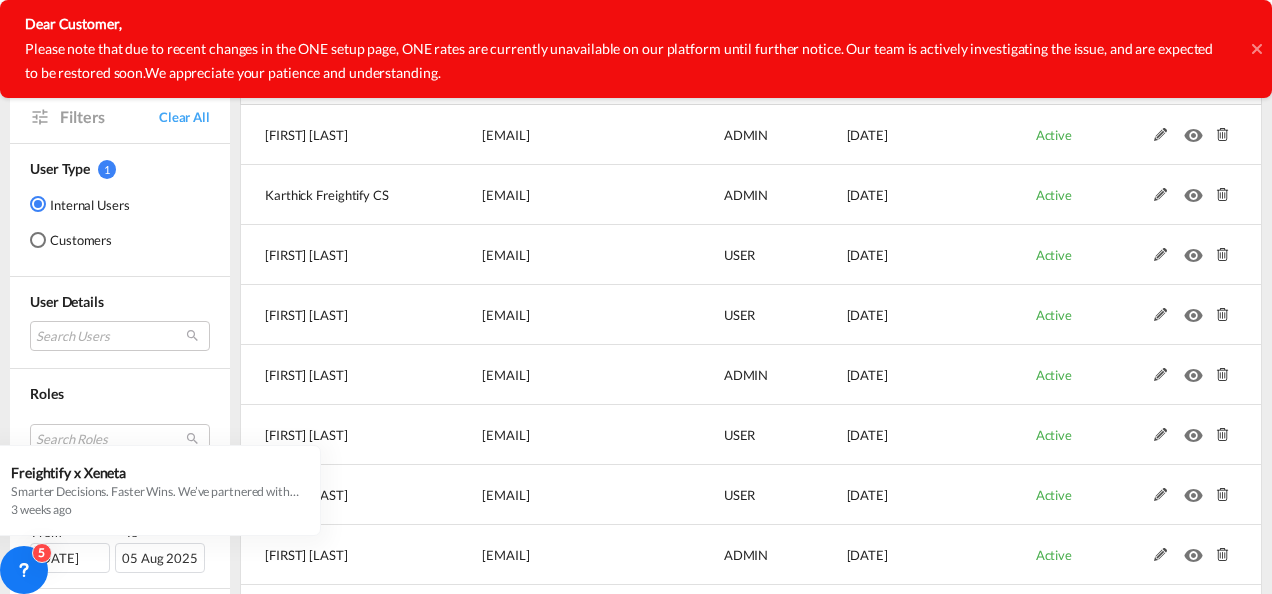 scroll, scrollTop: 206, scrollLeft: 0, axis: vertical 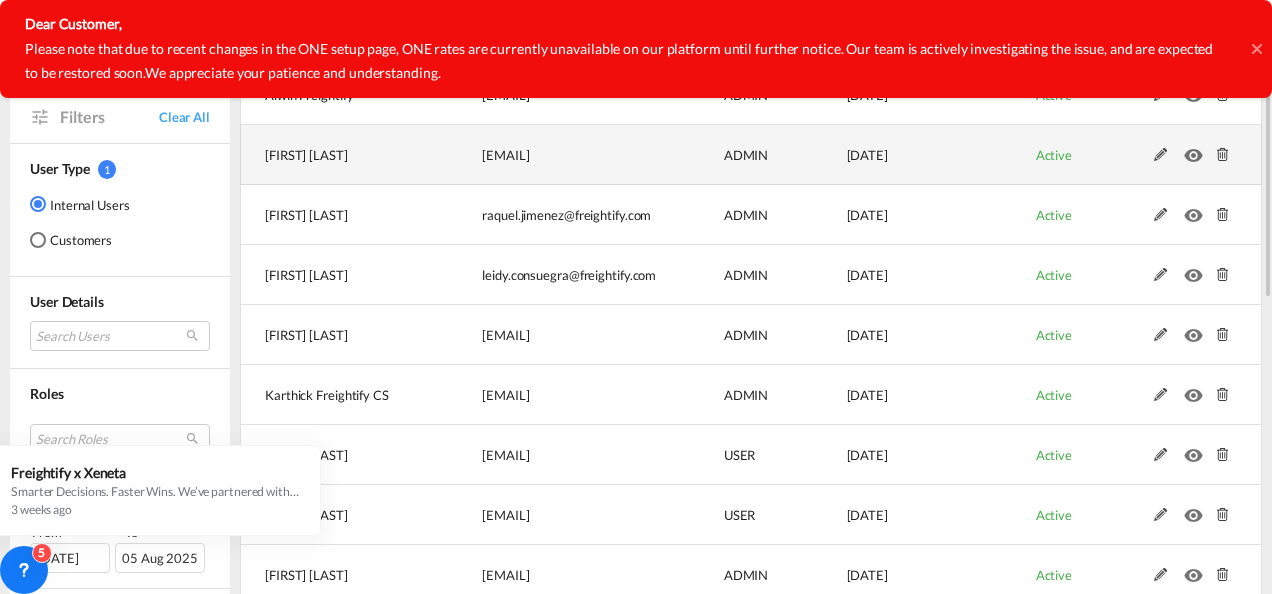 click on "Active" at bounding box center (1054, 155) 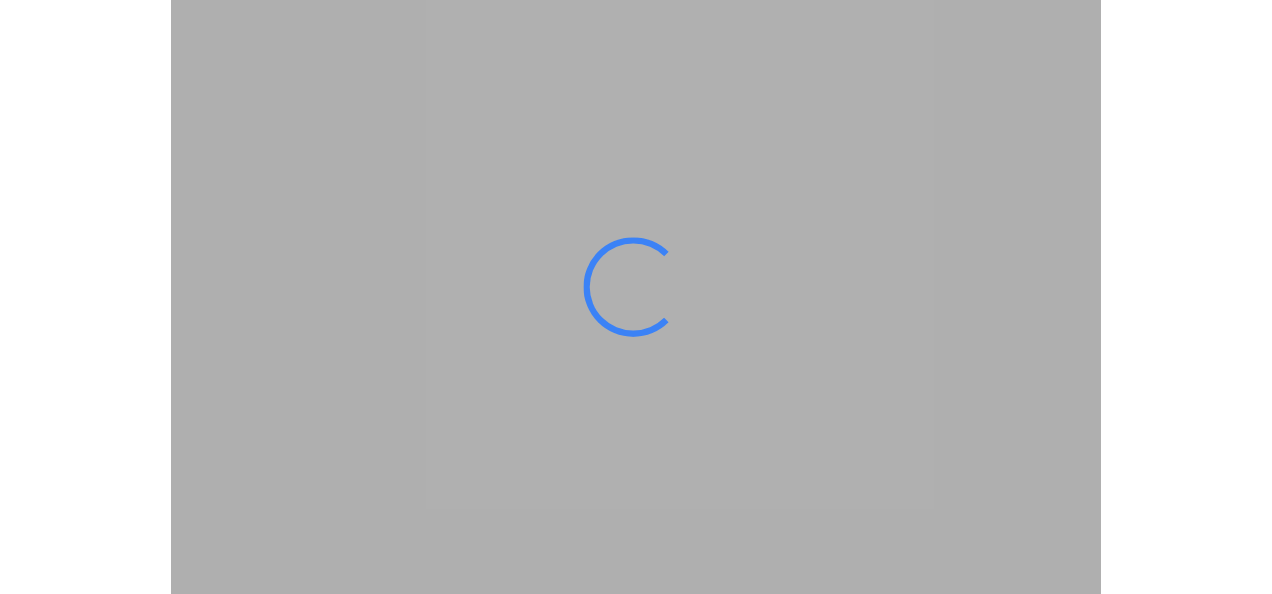 scroll, scrollTop: 0, scrollLeft: 0, axis: both 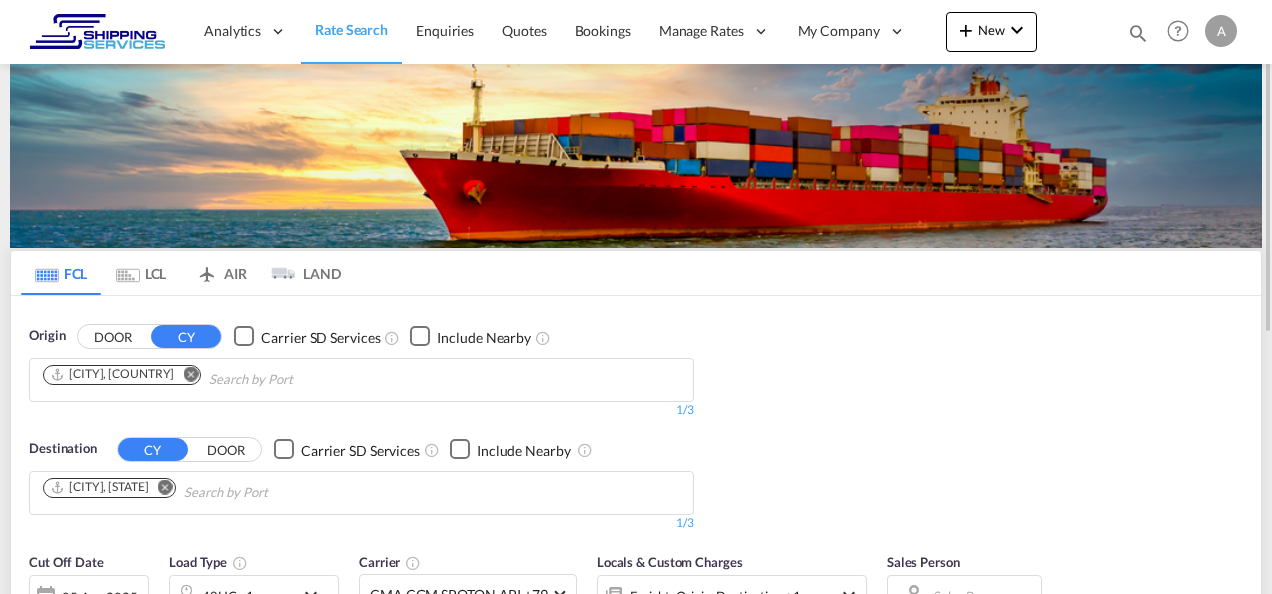click at bounding box center [190, 373] 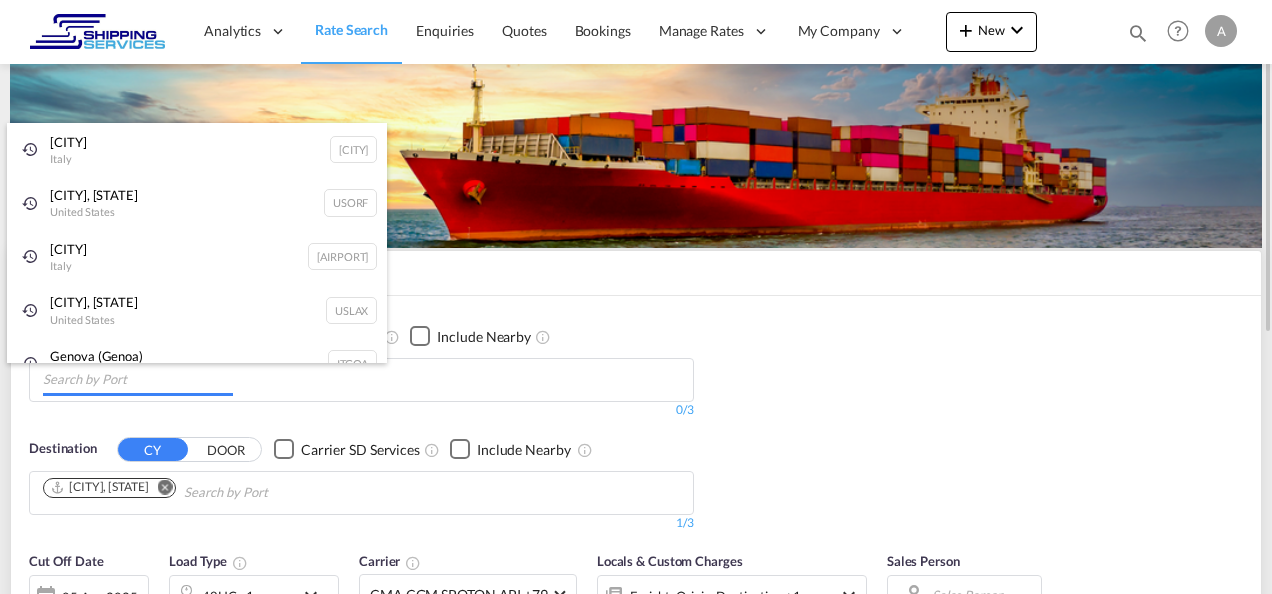 click on "Analytics
Reports
Dashboard
Rate Search
Enquiries
Quotes
Bookings" at bounding box center (636, 297) 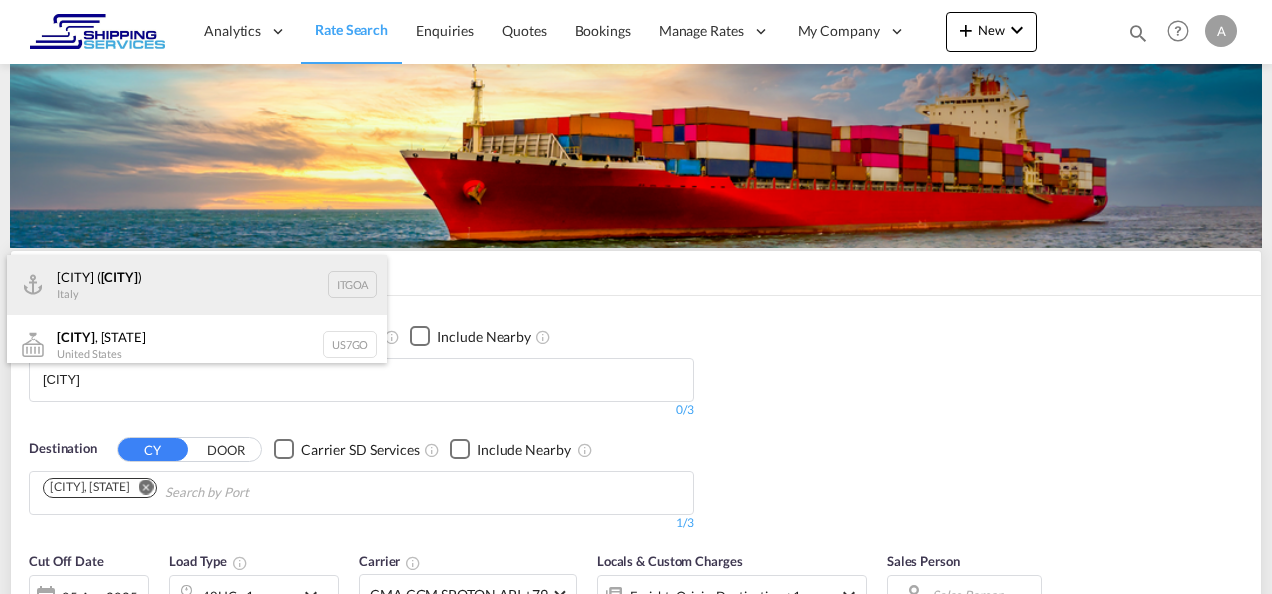 type on "[CITY]" 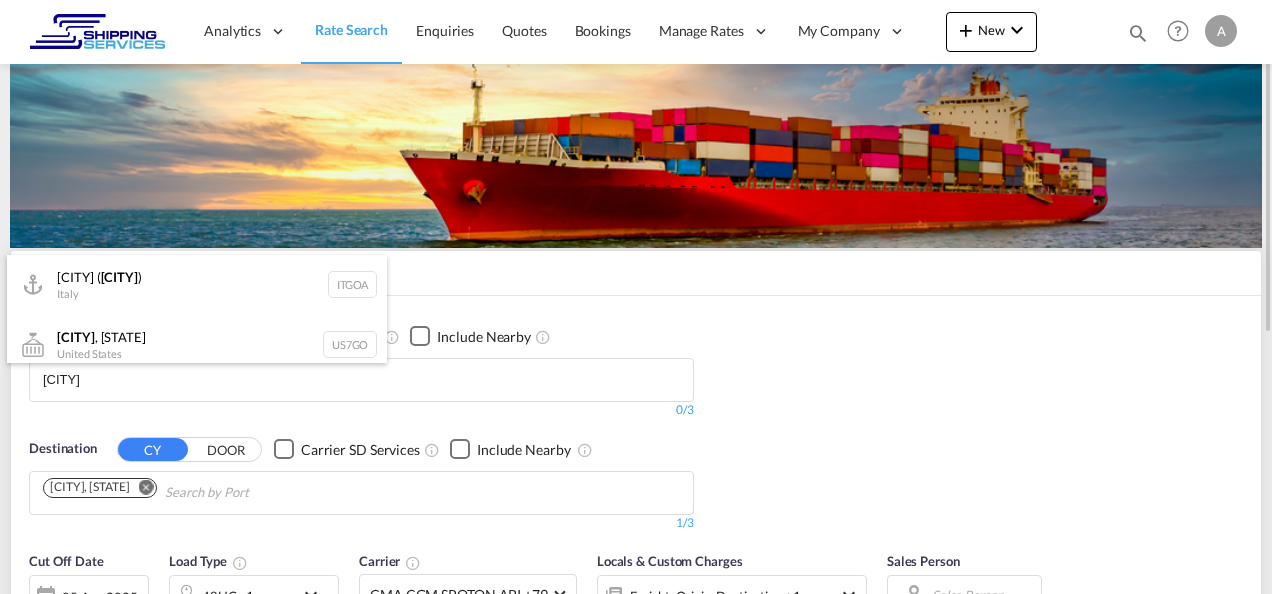 type 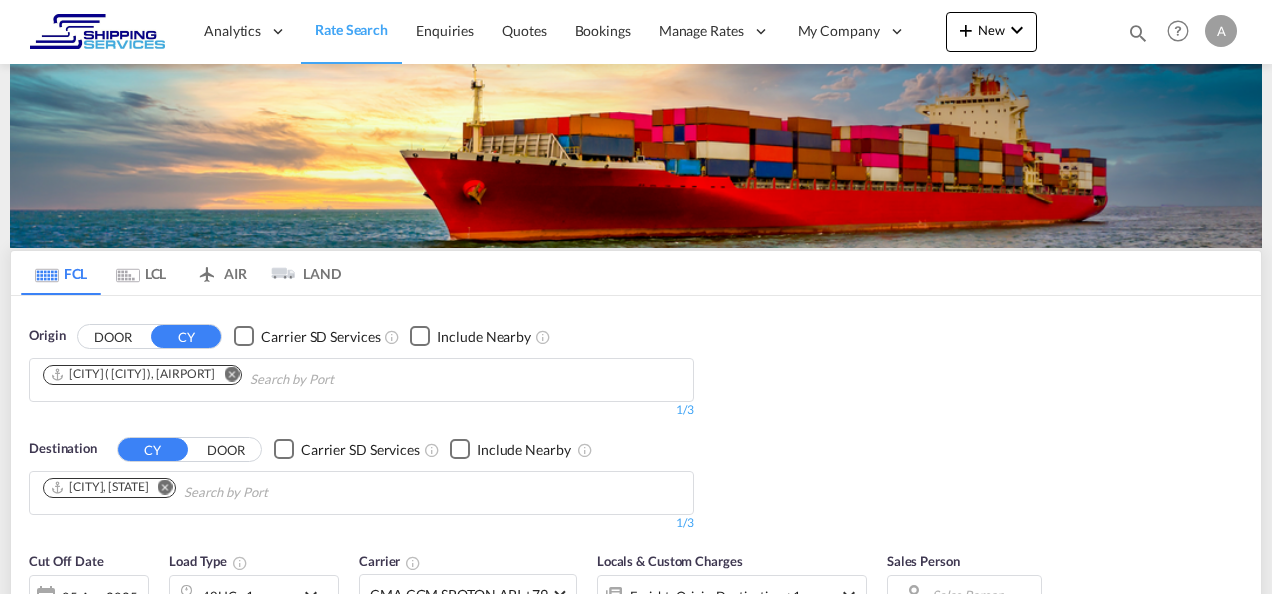 click at bounding box center [165, 486] 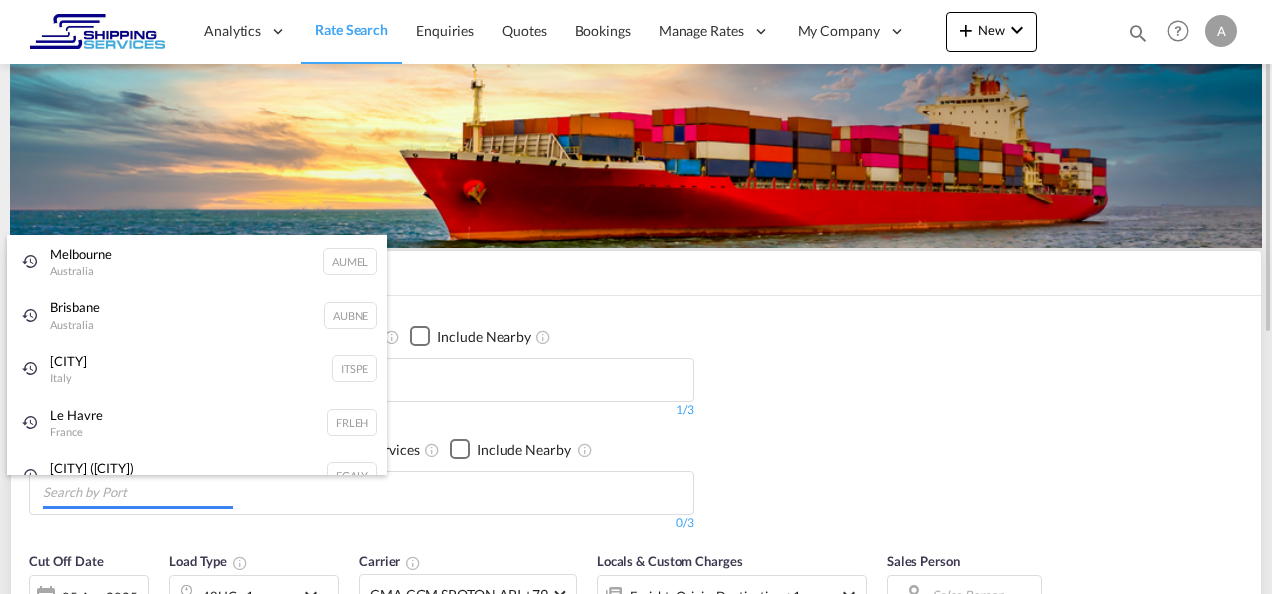 click on "Analytics
Reports
Dashboard
Rate Search
Enquiries
Quotes
Bookings" at bounding box center (636, 297) 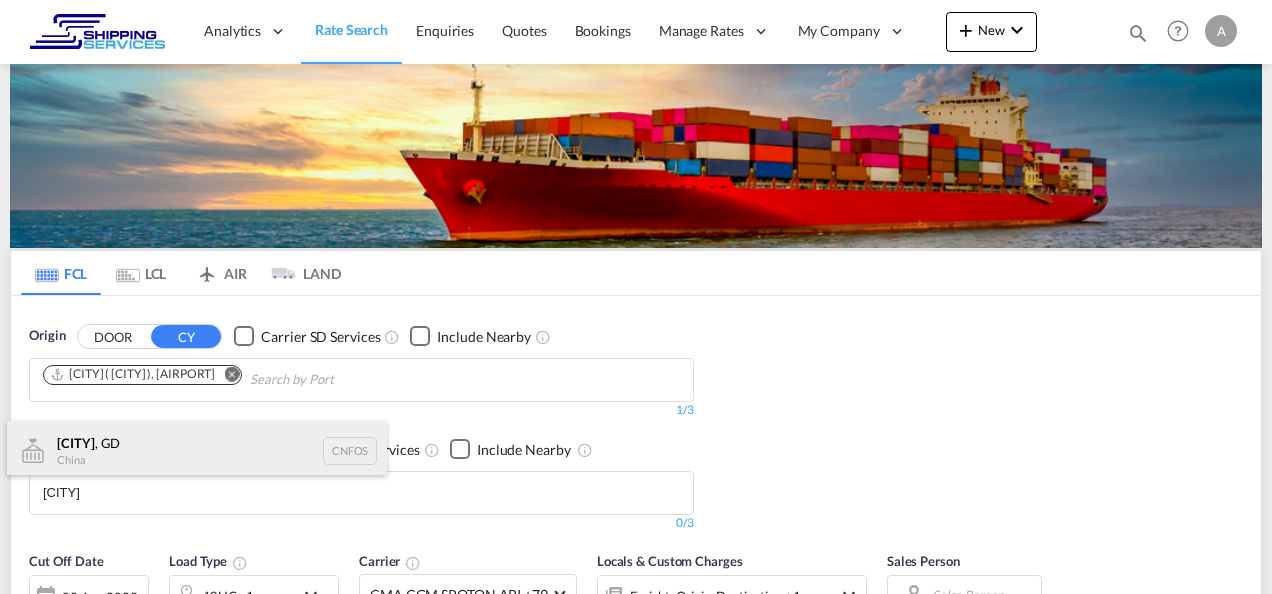 type on "[CITY]" 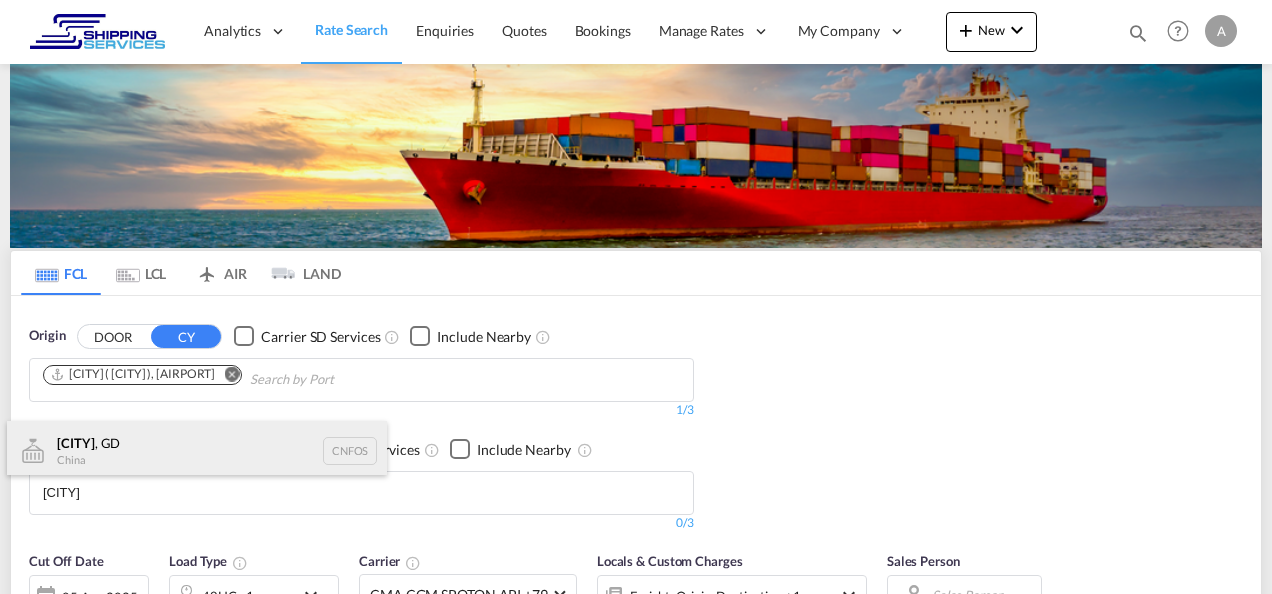 click on "[CITY], [STATE]
[COUNTRY]
[AIRPORT]" at bounding box center [197, 451] 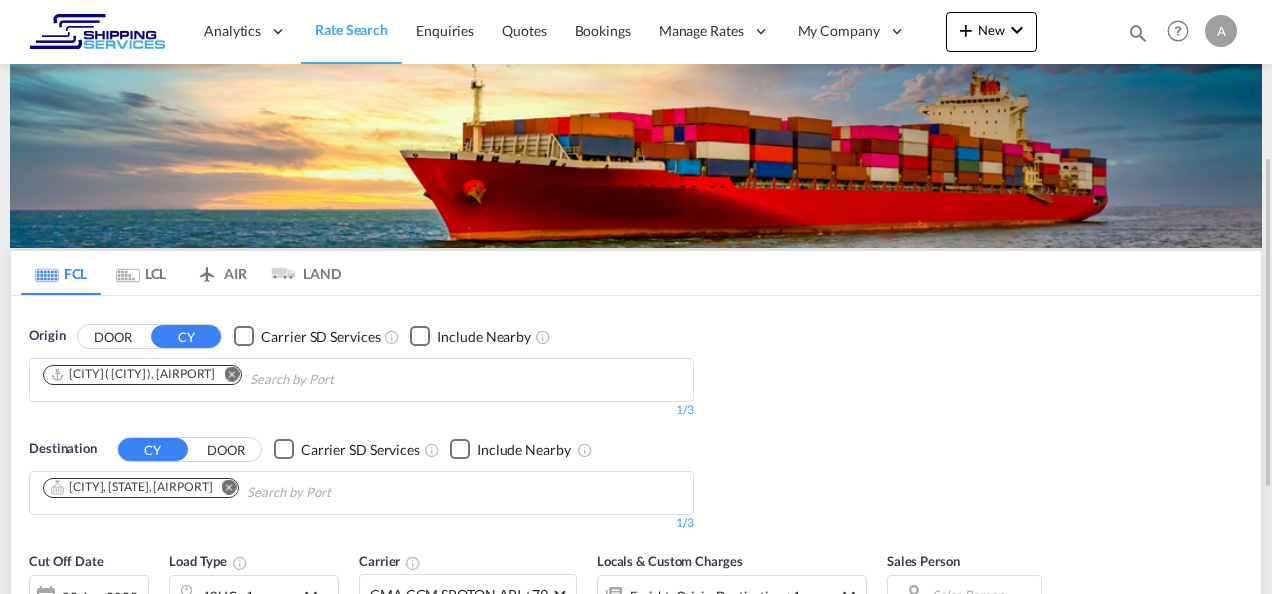 scroll, scrollTop: 200, scrollLeft: 0, axis: vertical 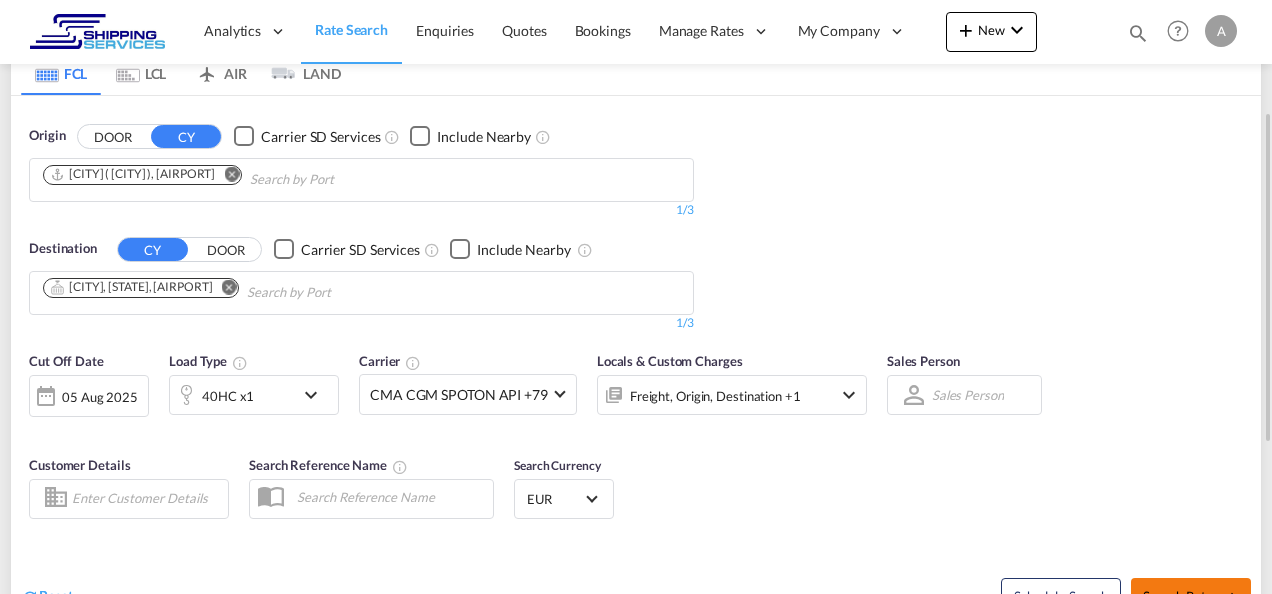 click on "Search Rates" at bounding box center [1191, 596] 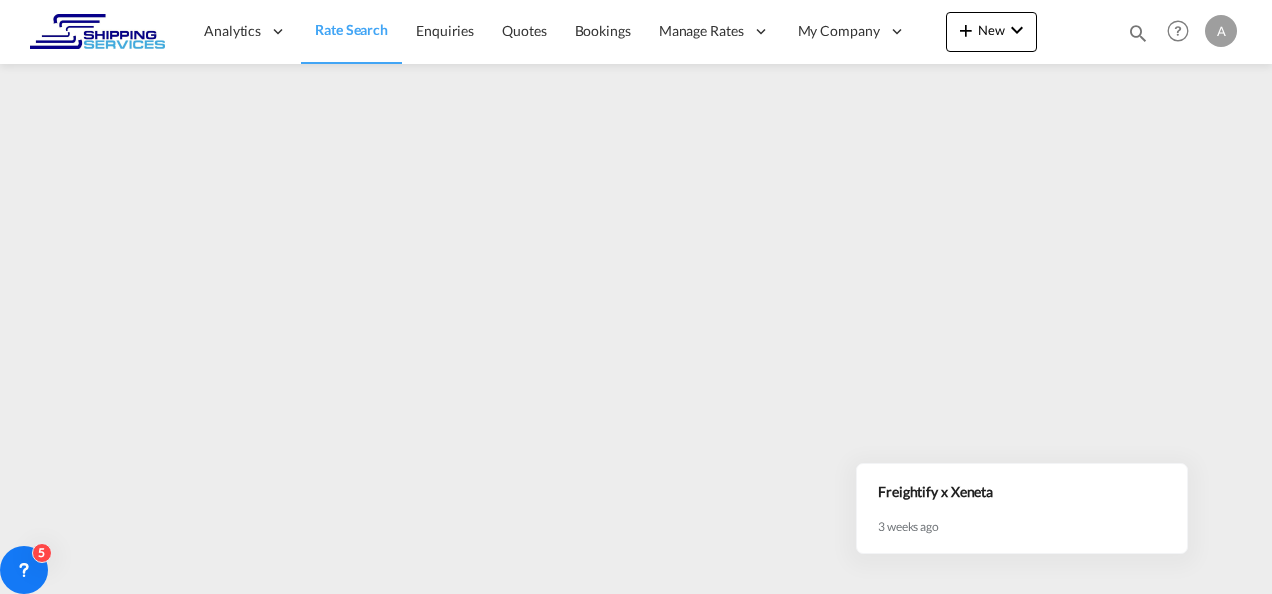 scroll, scrollTop: 0, scrollLeft: 0, axis: both 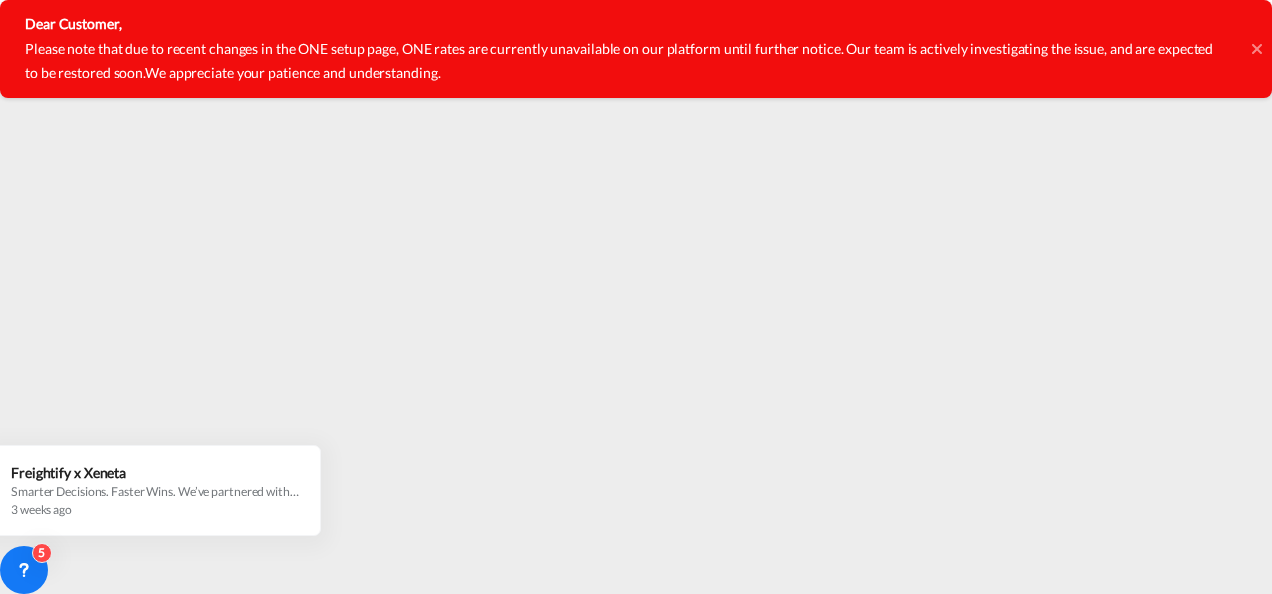 click 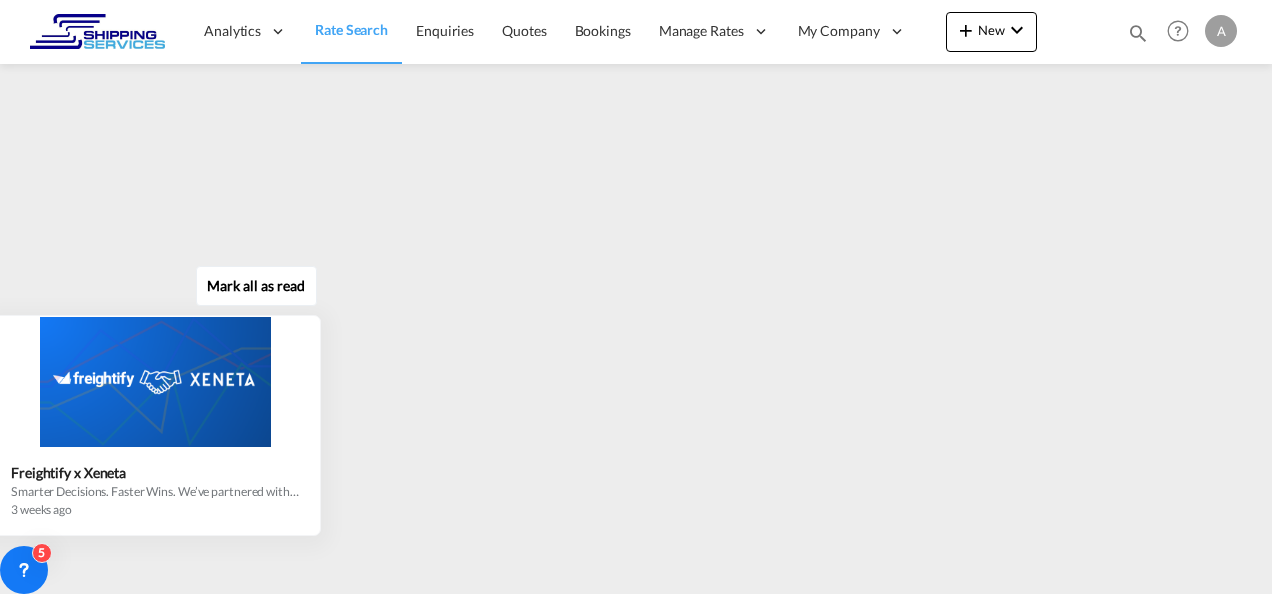 click on "Mark all as read Freightify x Xeneta Smarter Decisions. Faster Wins. We’ve partnered with Xeneta, the global leader in real-time freight rate benchmarking and market intelligence , to bring market average rate data on selected lanes directly into your Freightify RMS. Benchmark your contracted and spot rates on selected lanes with real-time market averages Get instant visibility into pricing trends to stay ahead in dynamic markets Price with precision and protect your margins in every quote Respond faster with rates your customers can trust Move with clarity in a volatile freight environment Benchmark your rates now. Sign up below 3 weeks ago" at bounding box center [160, 398] 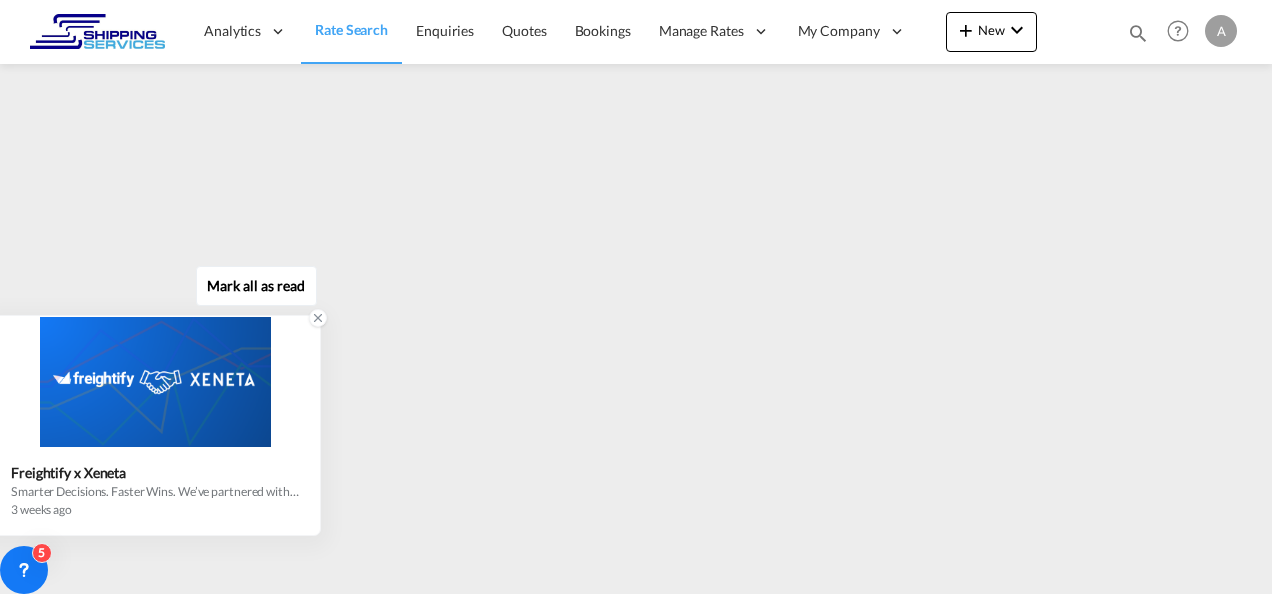 click on "Freightify x Xeneta" at bounding box center [155, 472] 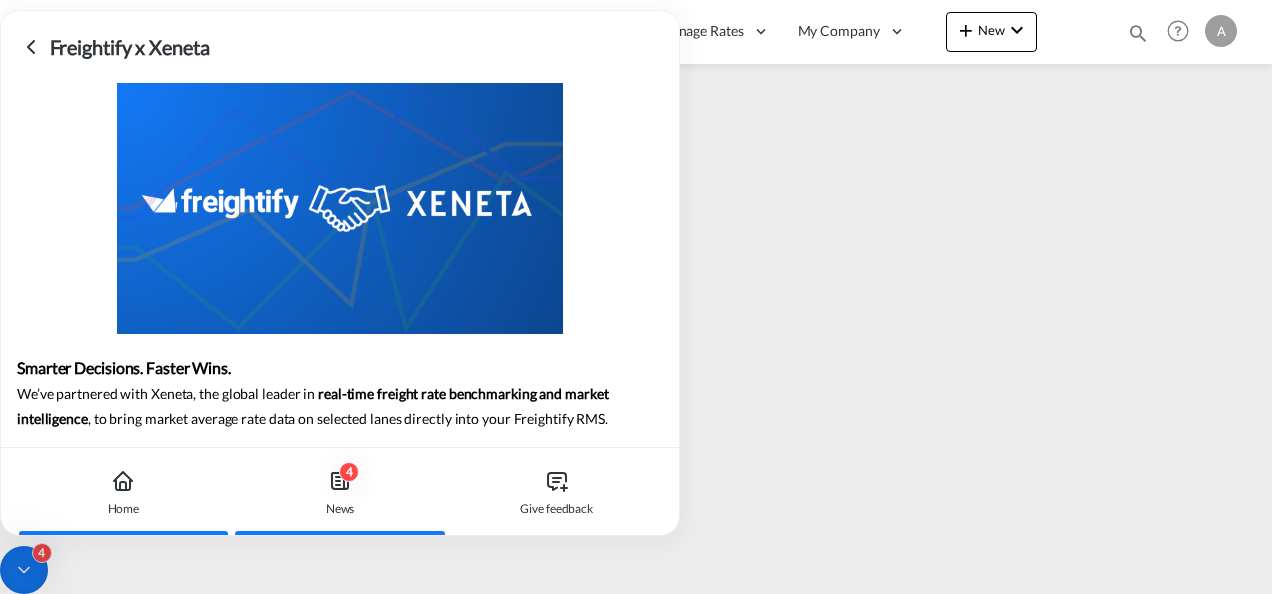 click 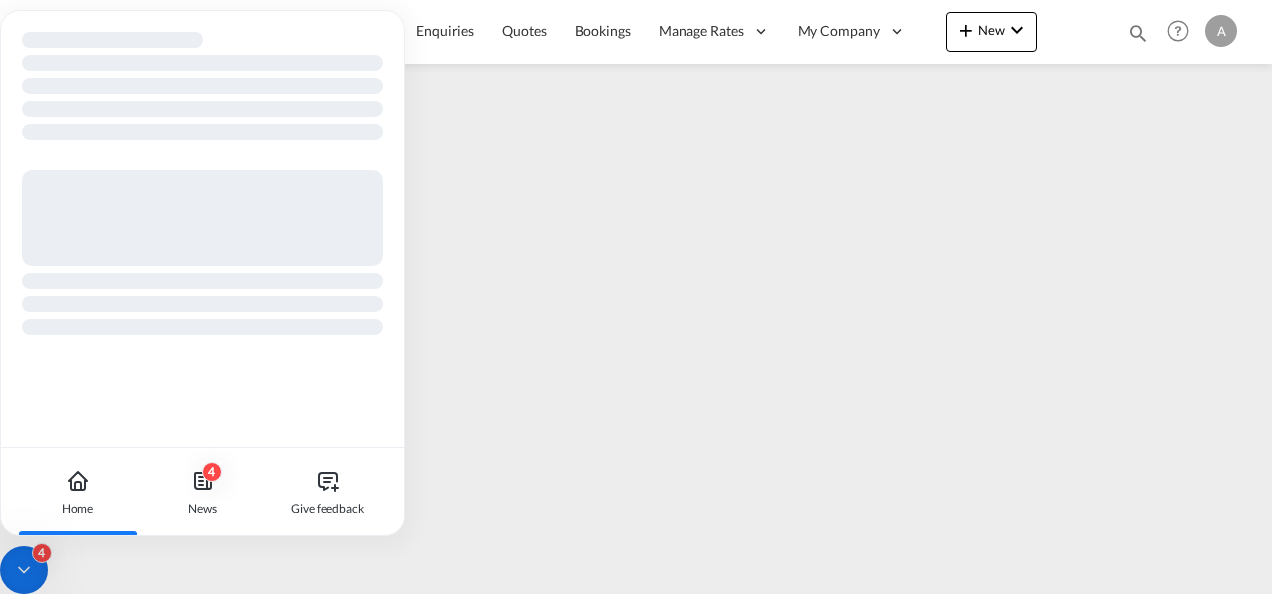 click 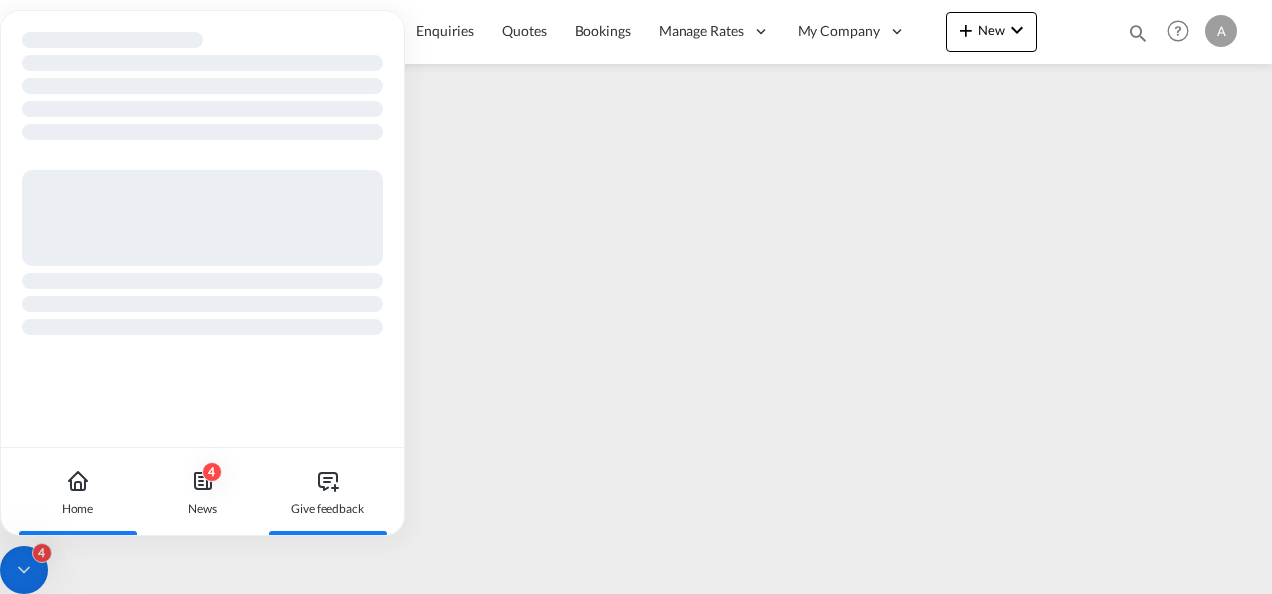 click 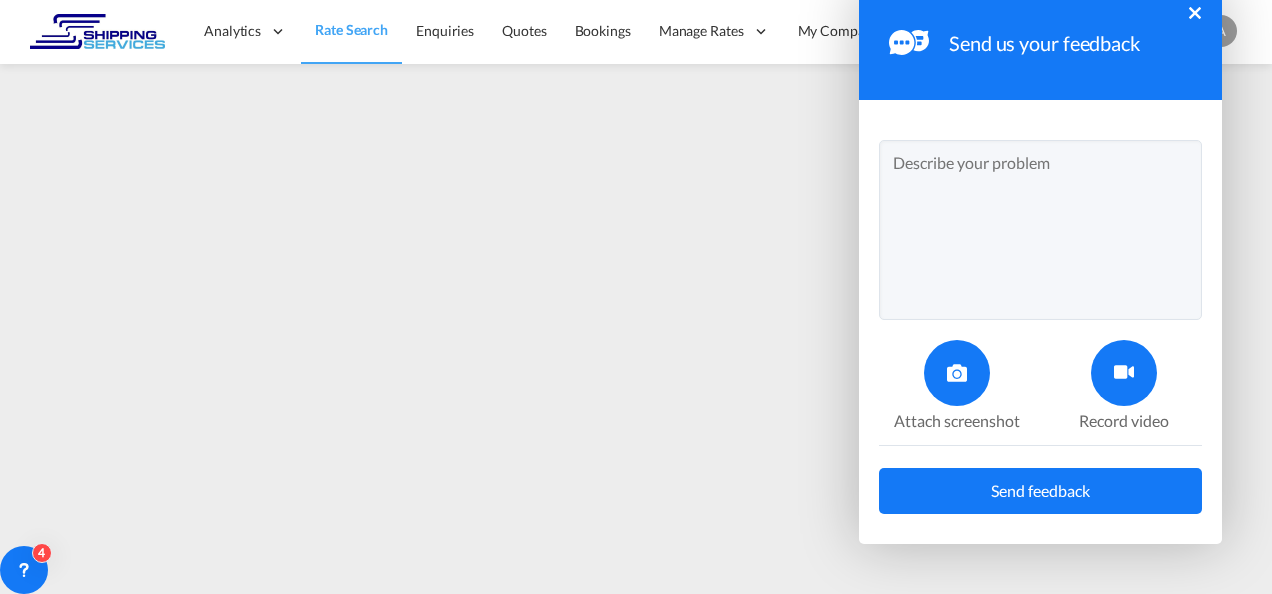 click on "×" at bounding box center (1195, 13) 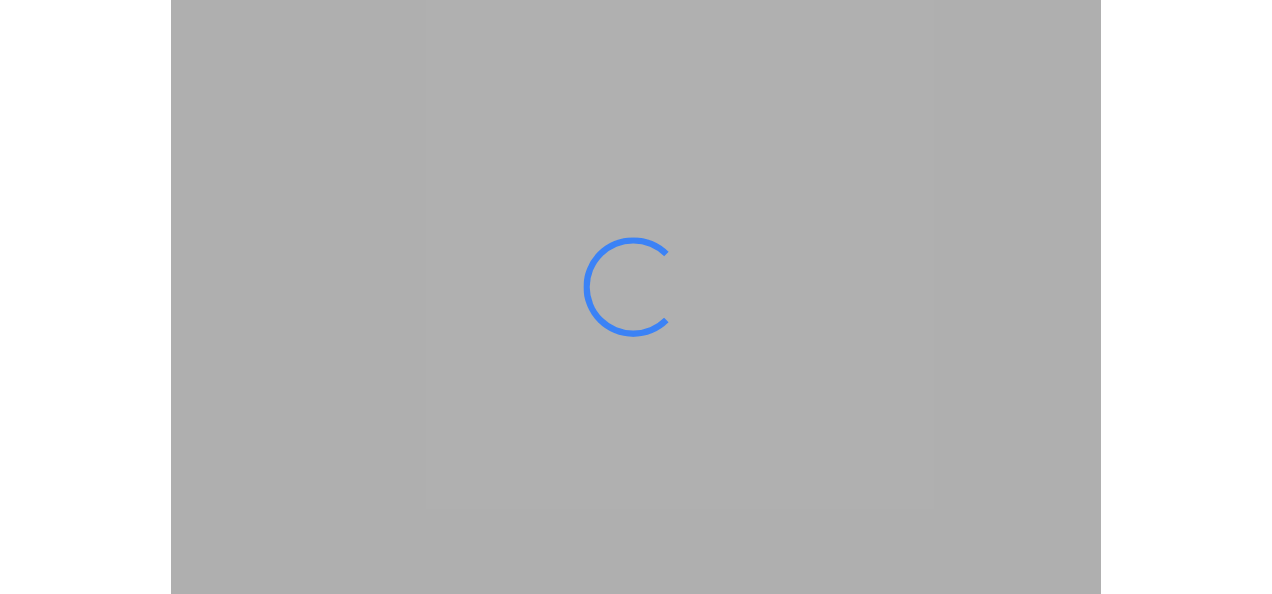 scroll, scrollTop: 0, scrollLeft: 0, axis: both 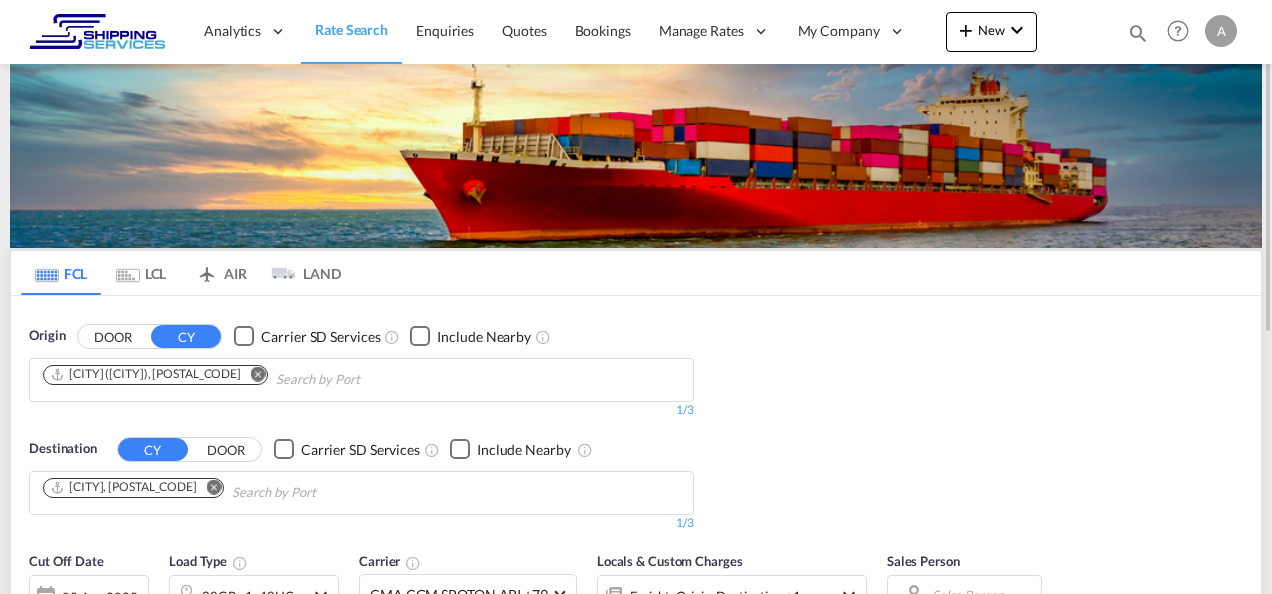 click at bounding box center [213, 486] 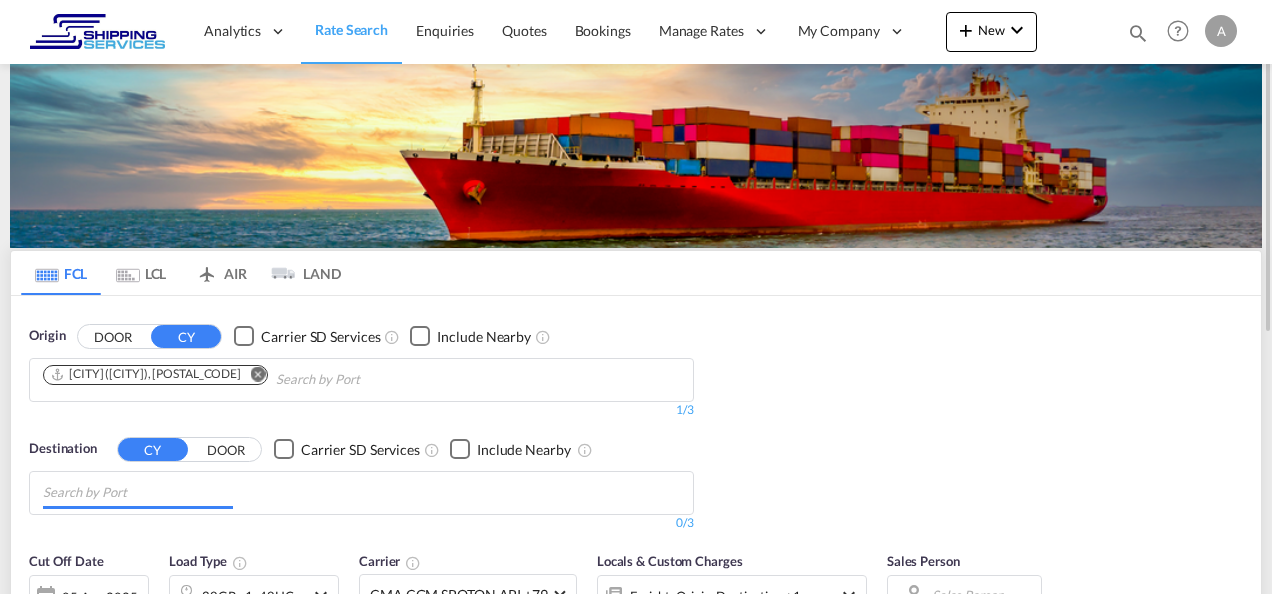 click on "Analytics
Reports
Dashboard
Rate Search
Enquiries
Quotes
Bookings" at bounding box center [636, 297] 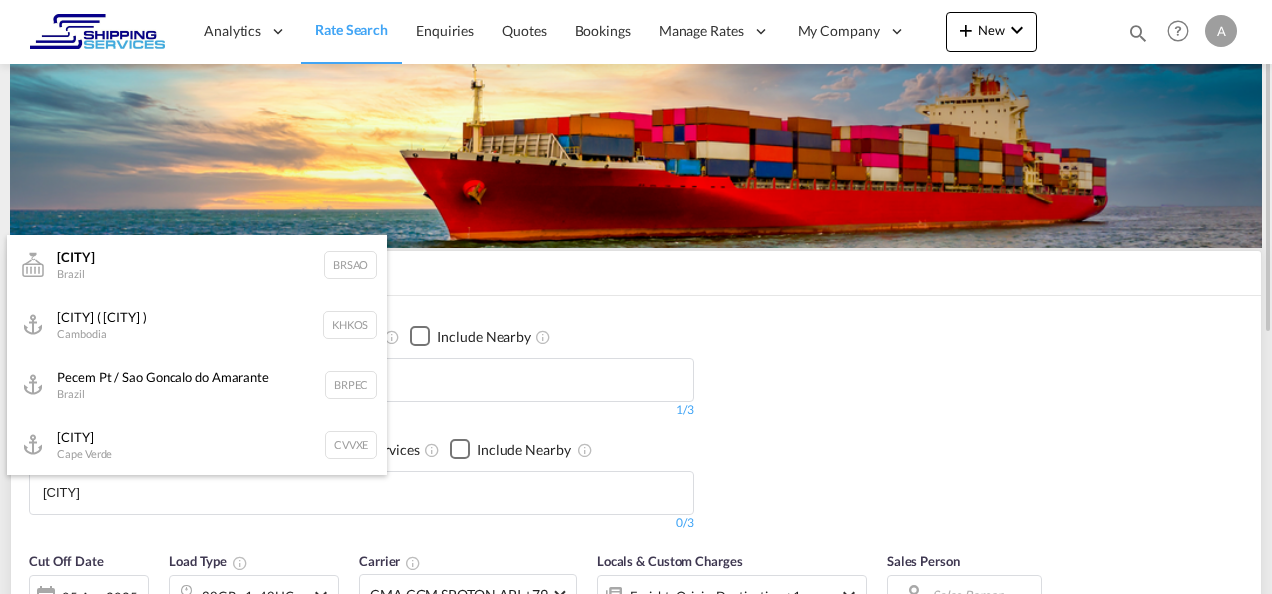 type on "sao paulo" 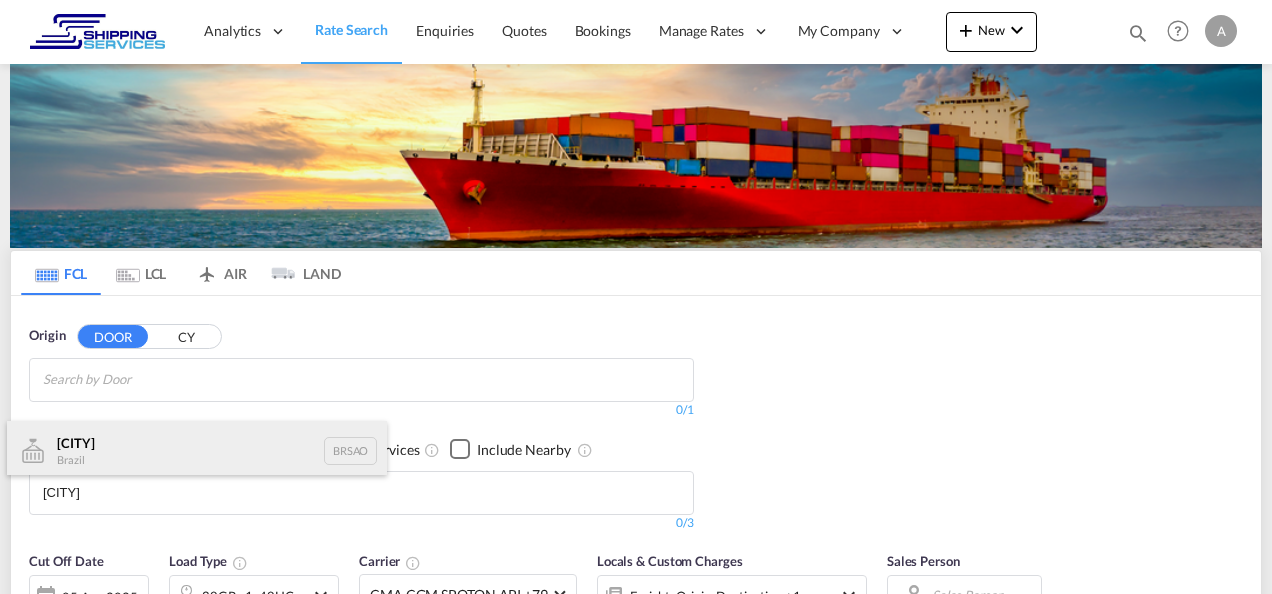 drag, startPoint x: 91, startPoint y: 445, endPoint x: 94, endPoint y: 433, distance: 12.369317 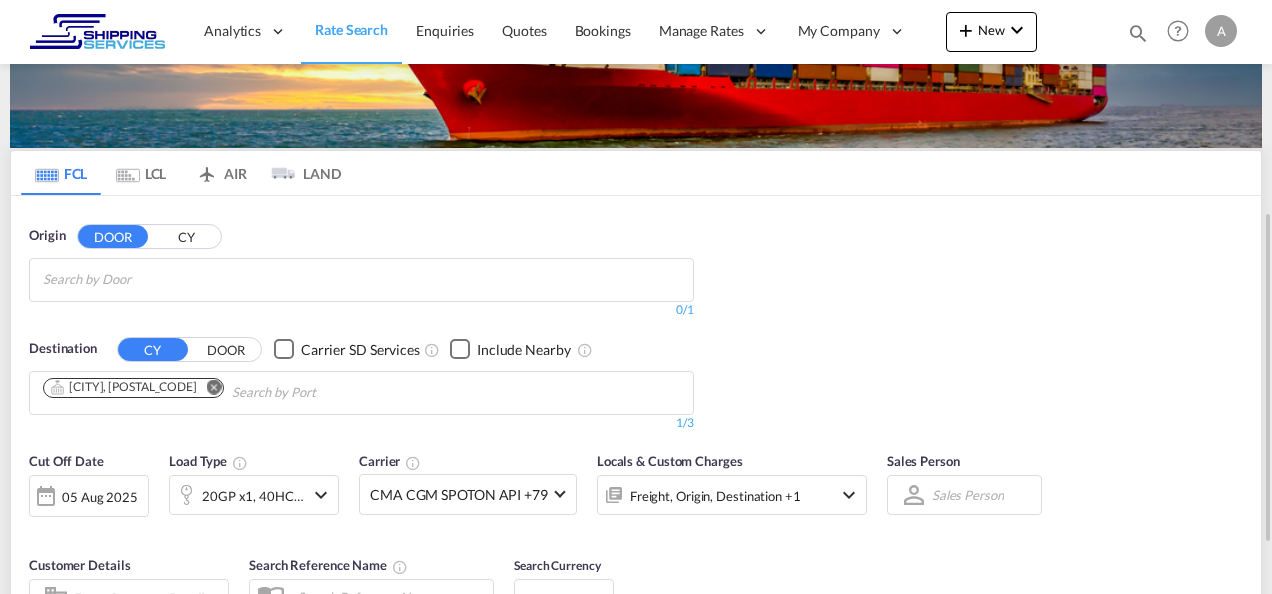 scroll, scrollTop: 200, scrollLeft: 0, axis: vertical 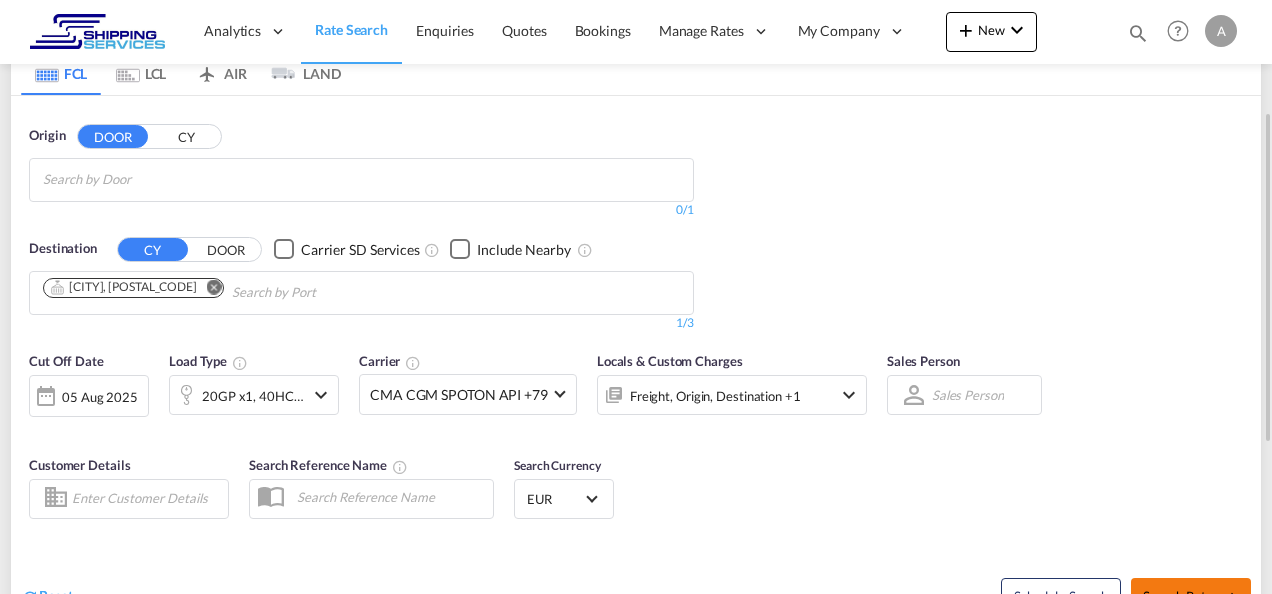 click on "Search Rates" at bounding box center (1191, 596) 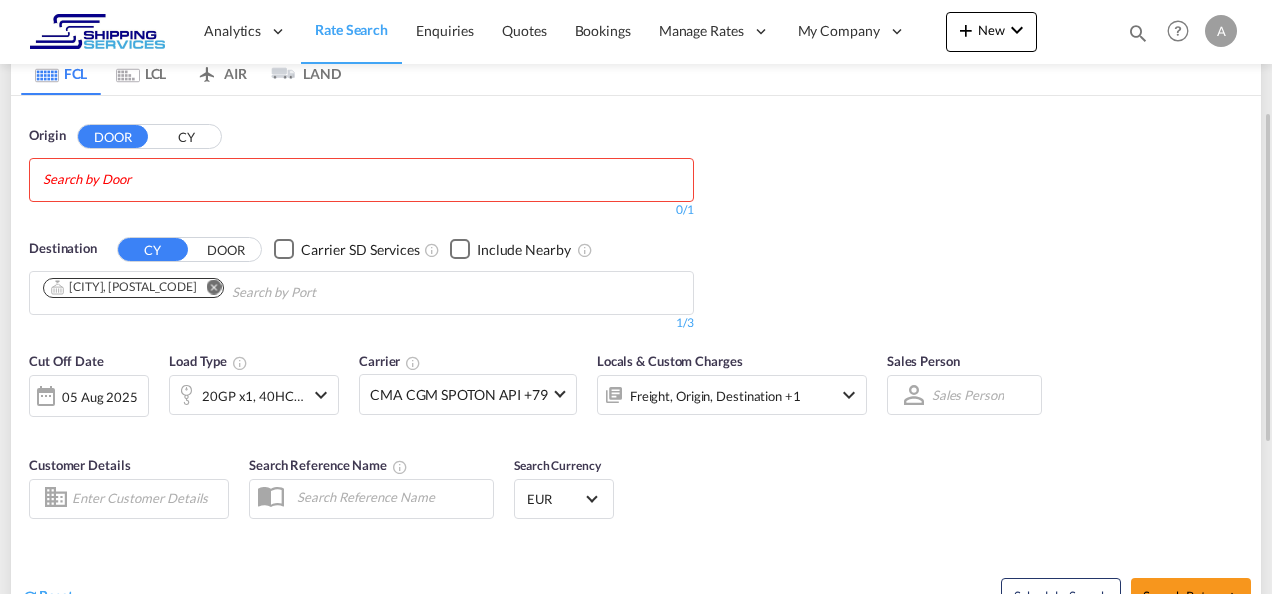 scroll, scrollTop: 300, scrollLeft: 0, axis: vertical 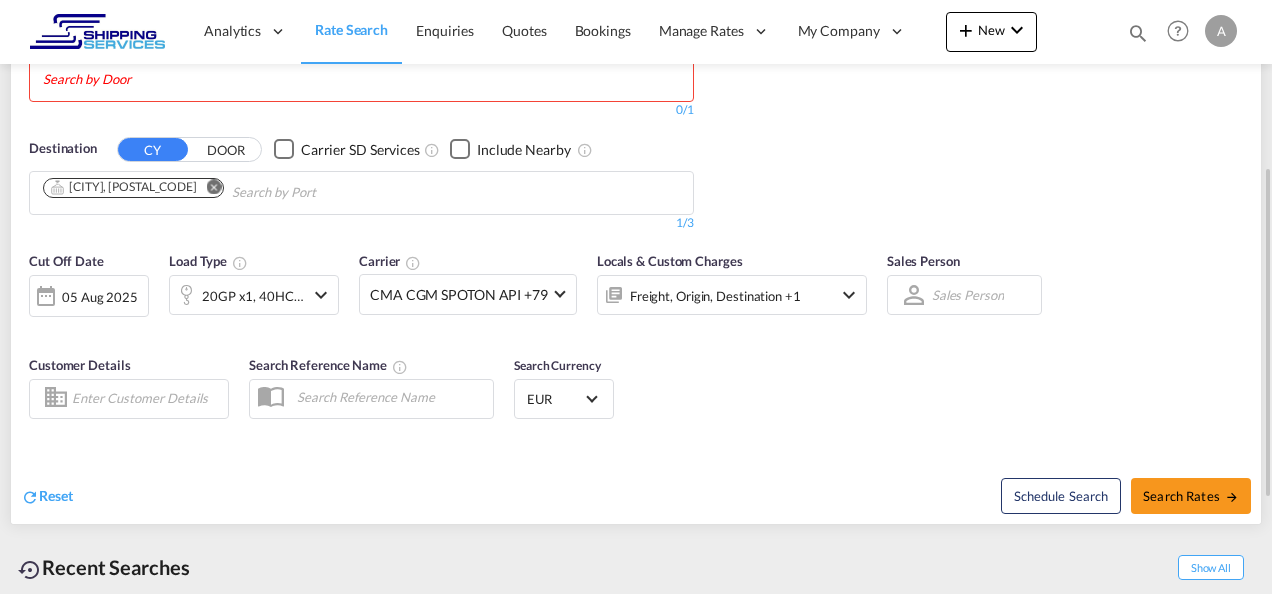 click at bounding box center (213, 186) 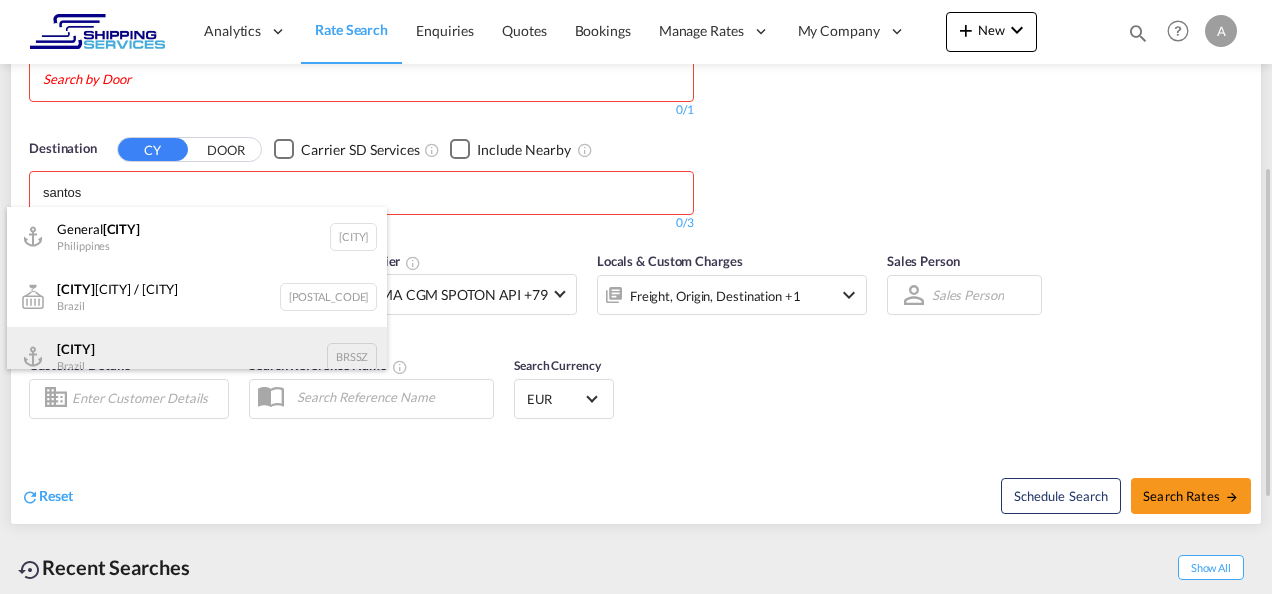 type on "santos" 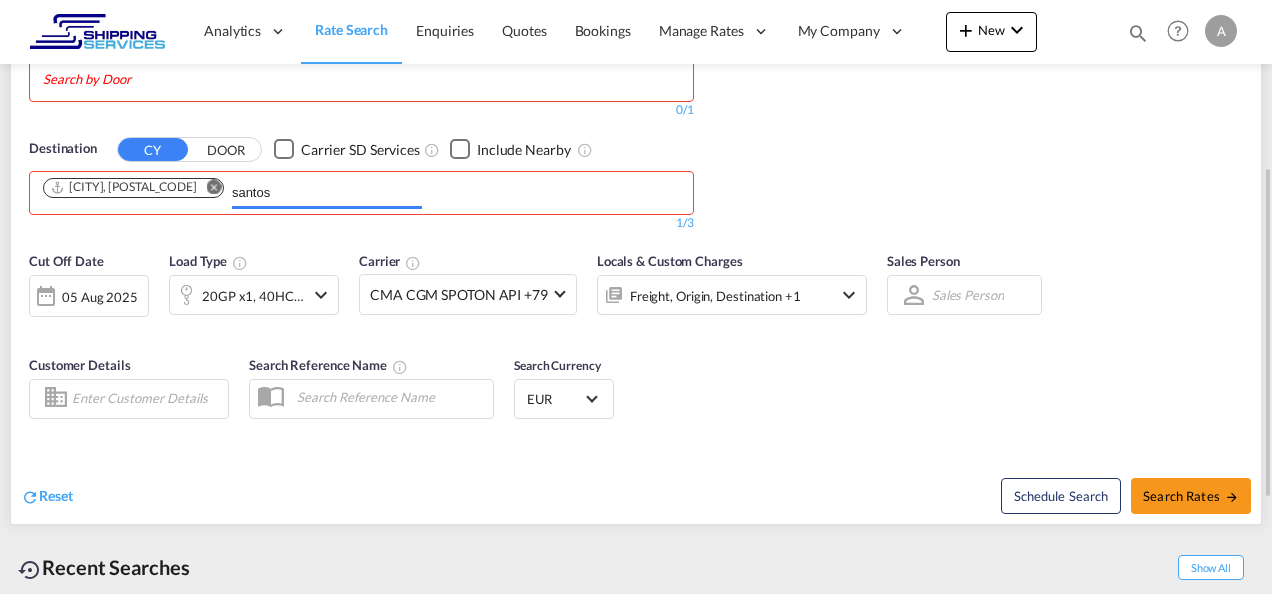 type 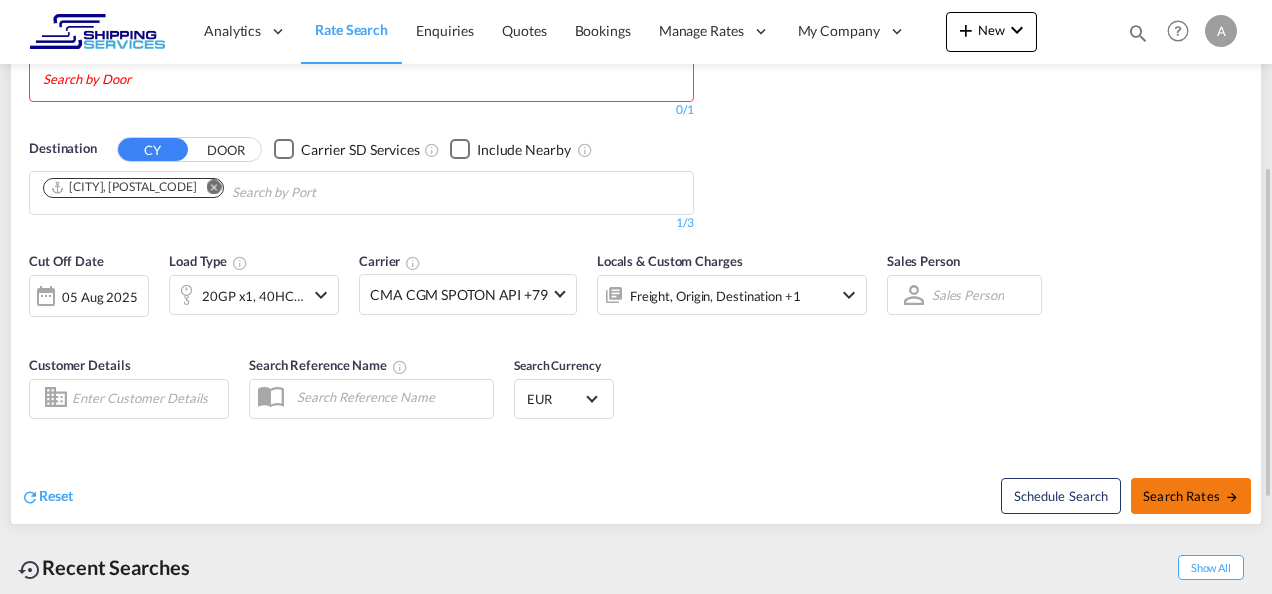 click on "Search Rates" at bounding box center (1191, 496) 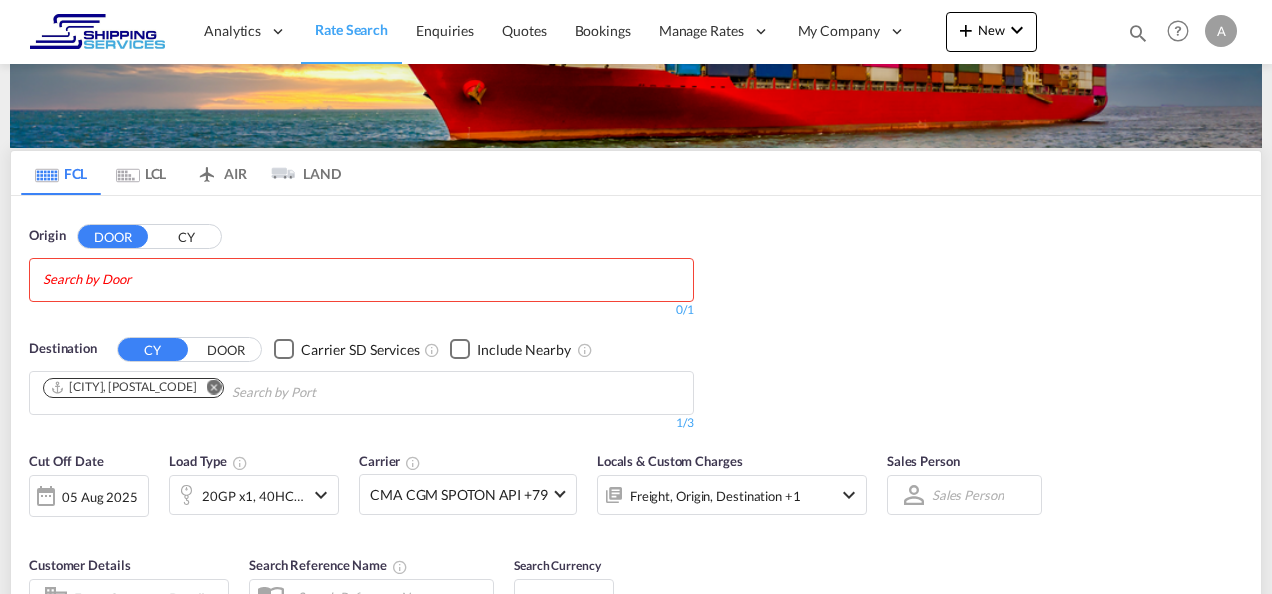 click on "CY" at bounding box center (186, 236) 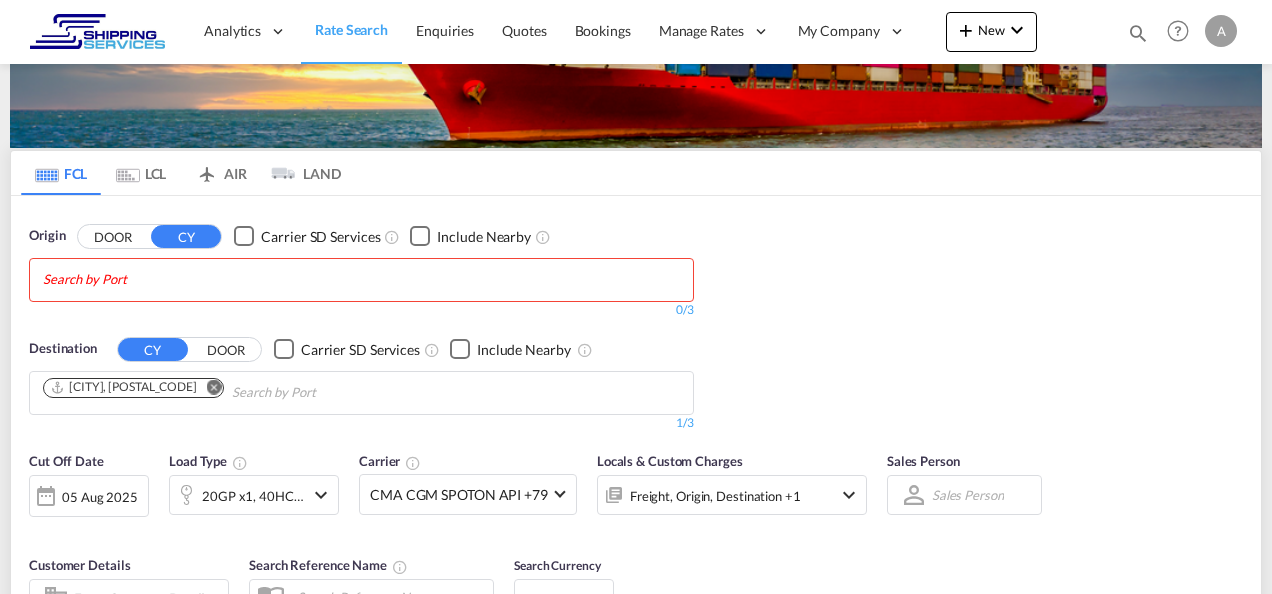 click at bounding box center [138, 280] 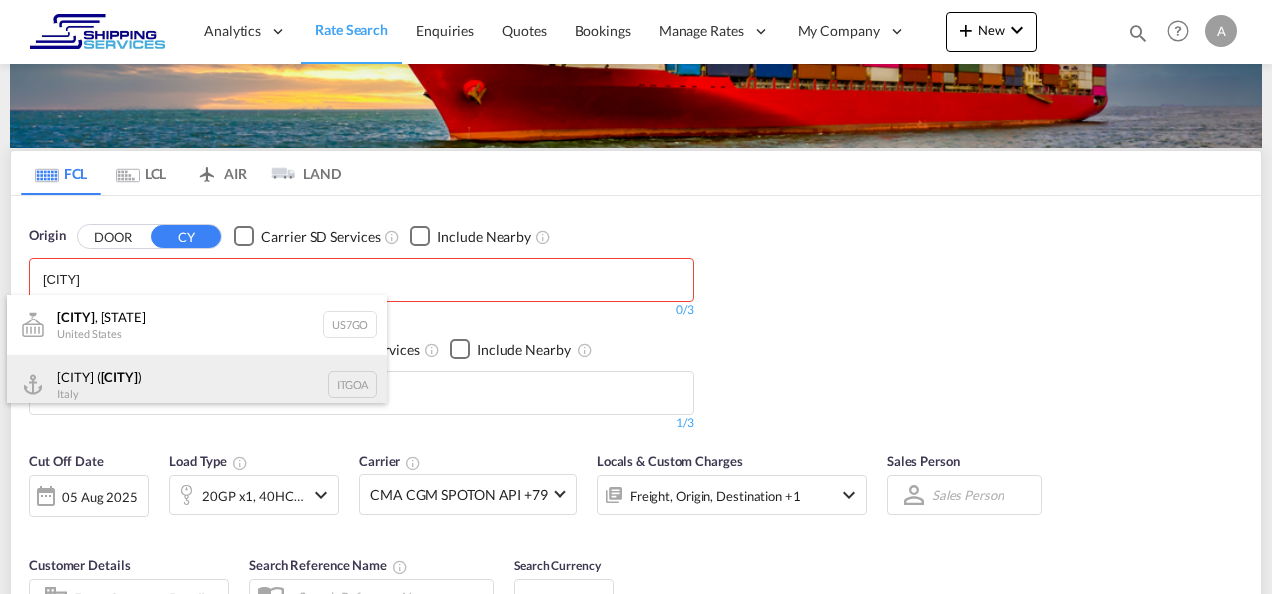 type on "[CITY]" 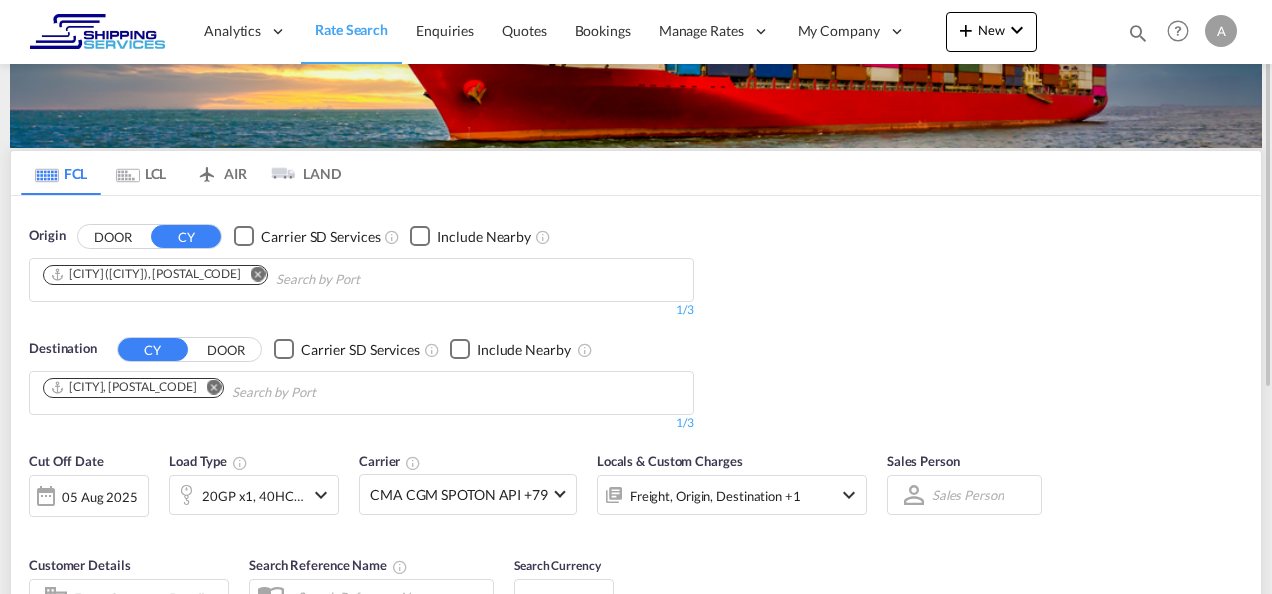 scroll, scrollTop: 300, scrollLeft: 0, axis: vertical 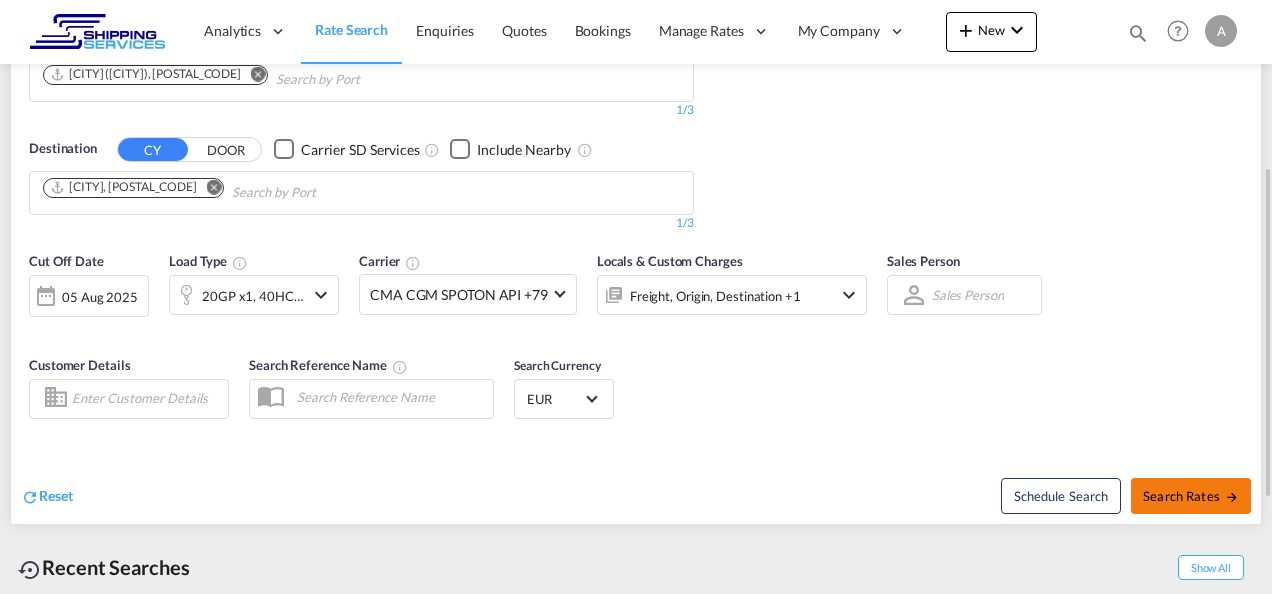 click on "Search Rates" at bounding box center (1191, 496) 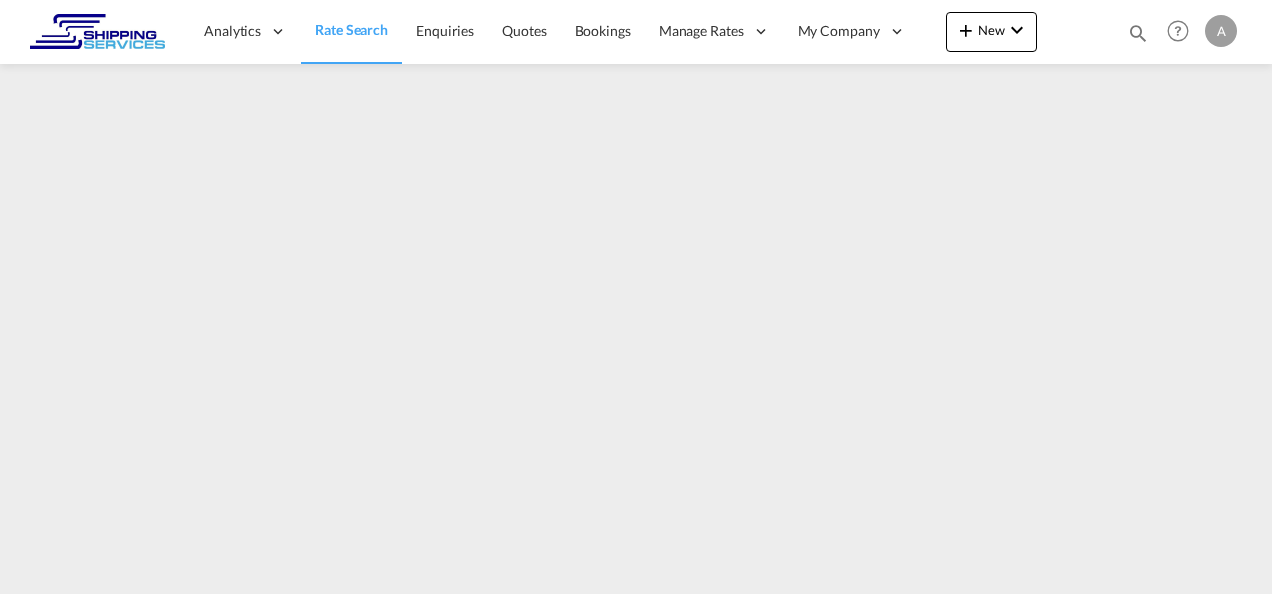scroll, scrollTop: 0, scrollLeft: 0, axis: both 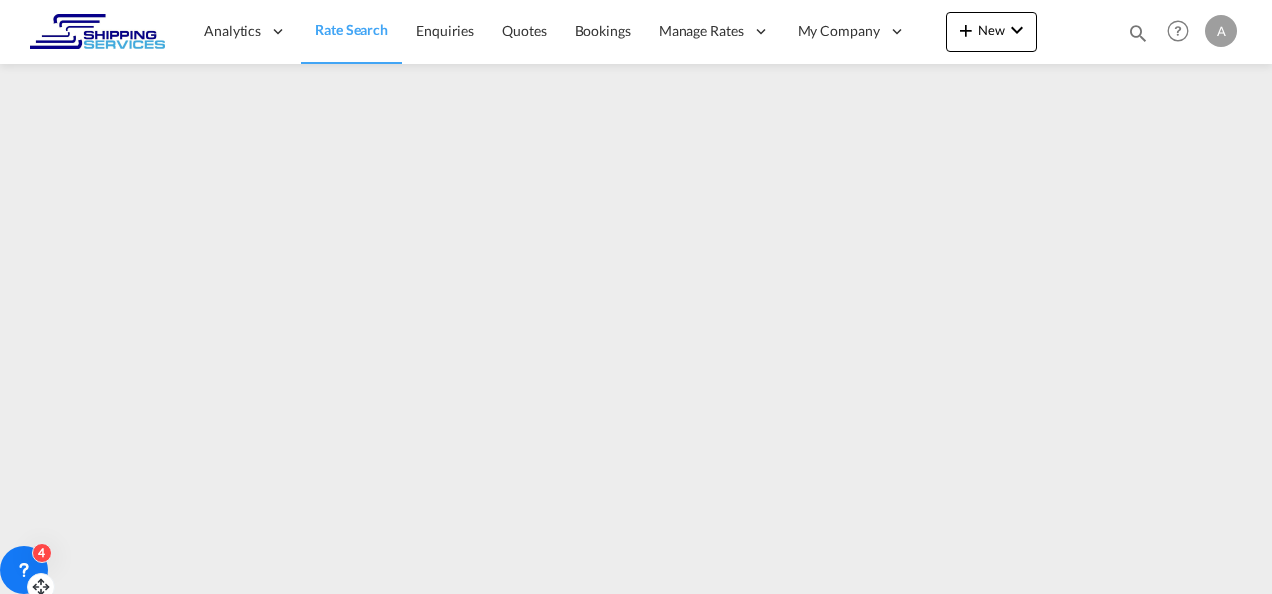 click 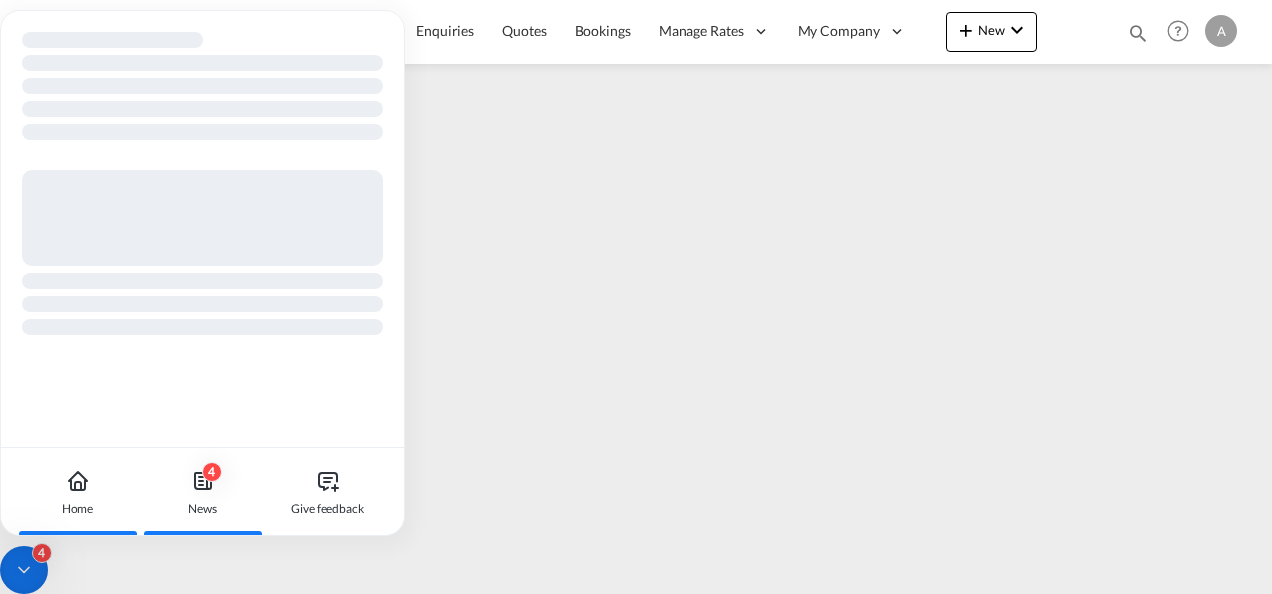 click on "4" at bounding box center (212, 472) 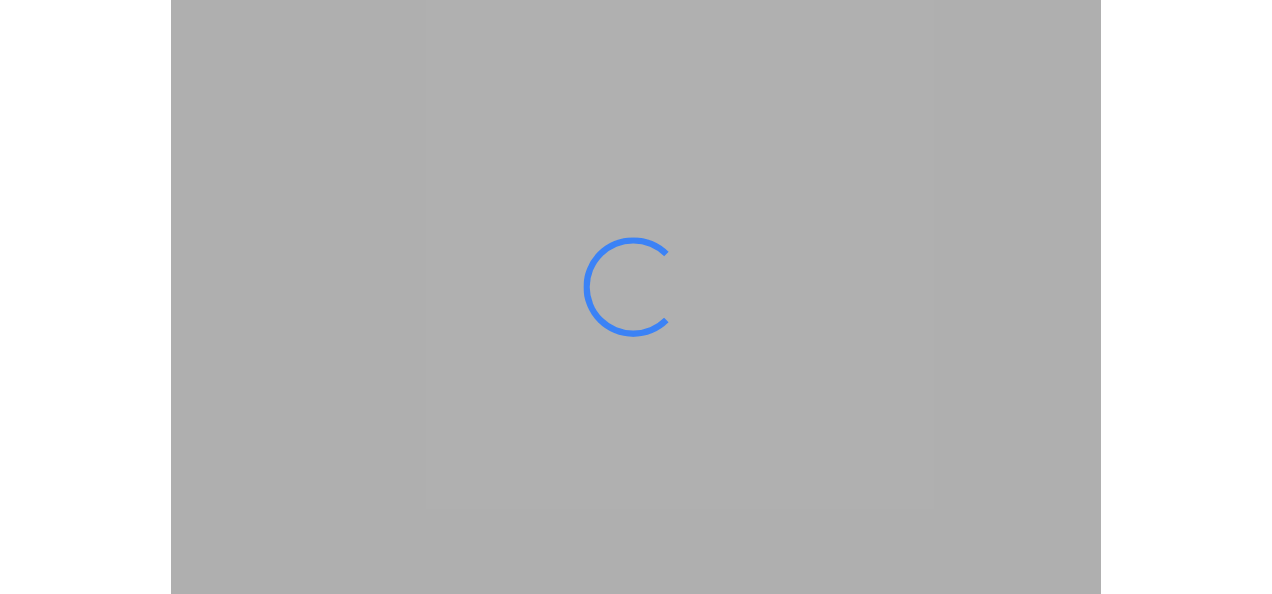 scroll, scrollTop: 0, scrollLeft: 0, axis: both 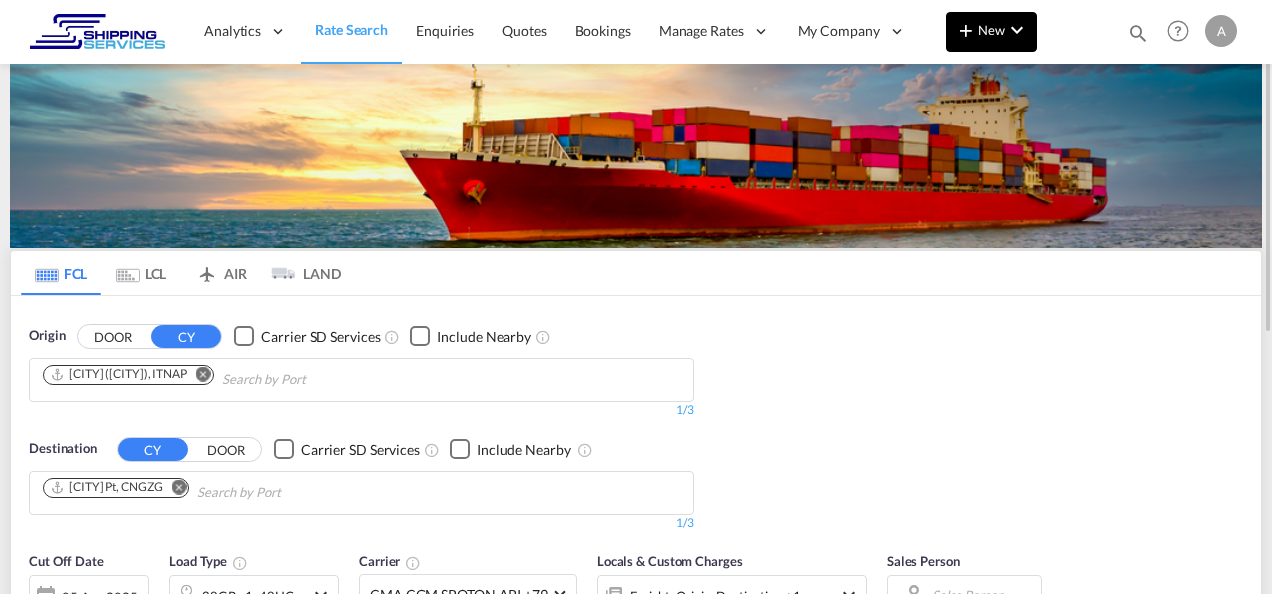 click on "New" at bounding box center (991, 30) 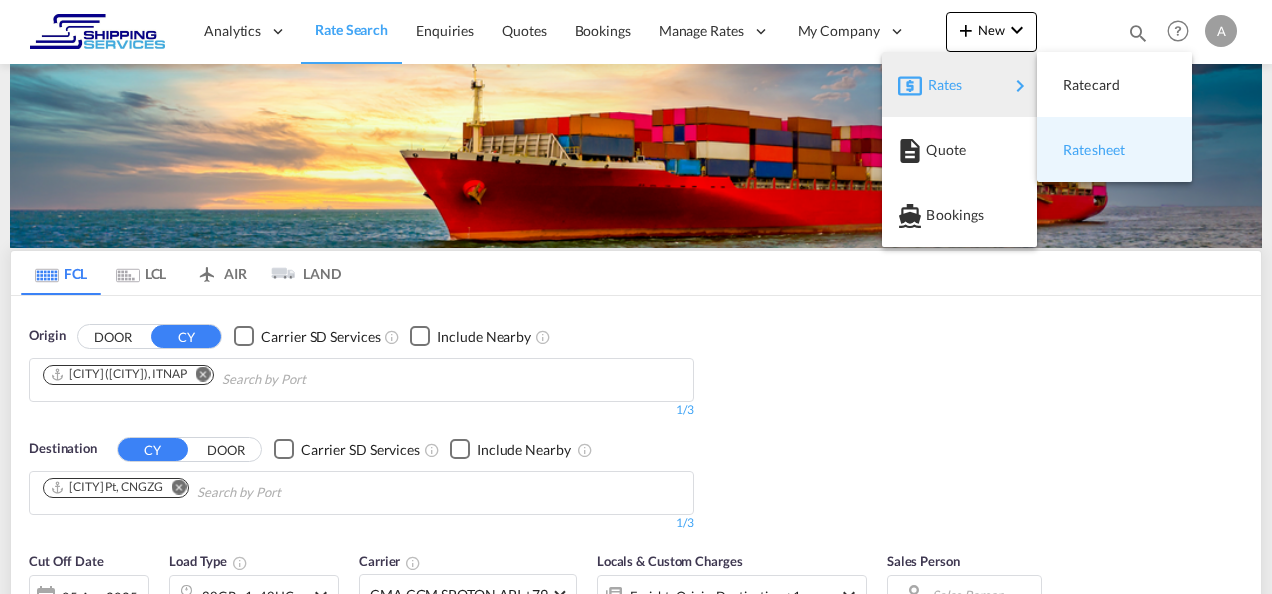 click on "Ratesheet" at bounding box center (1074, 150) 